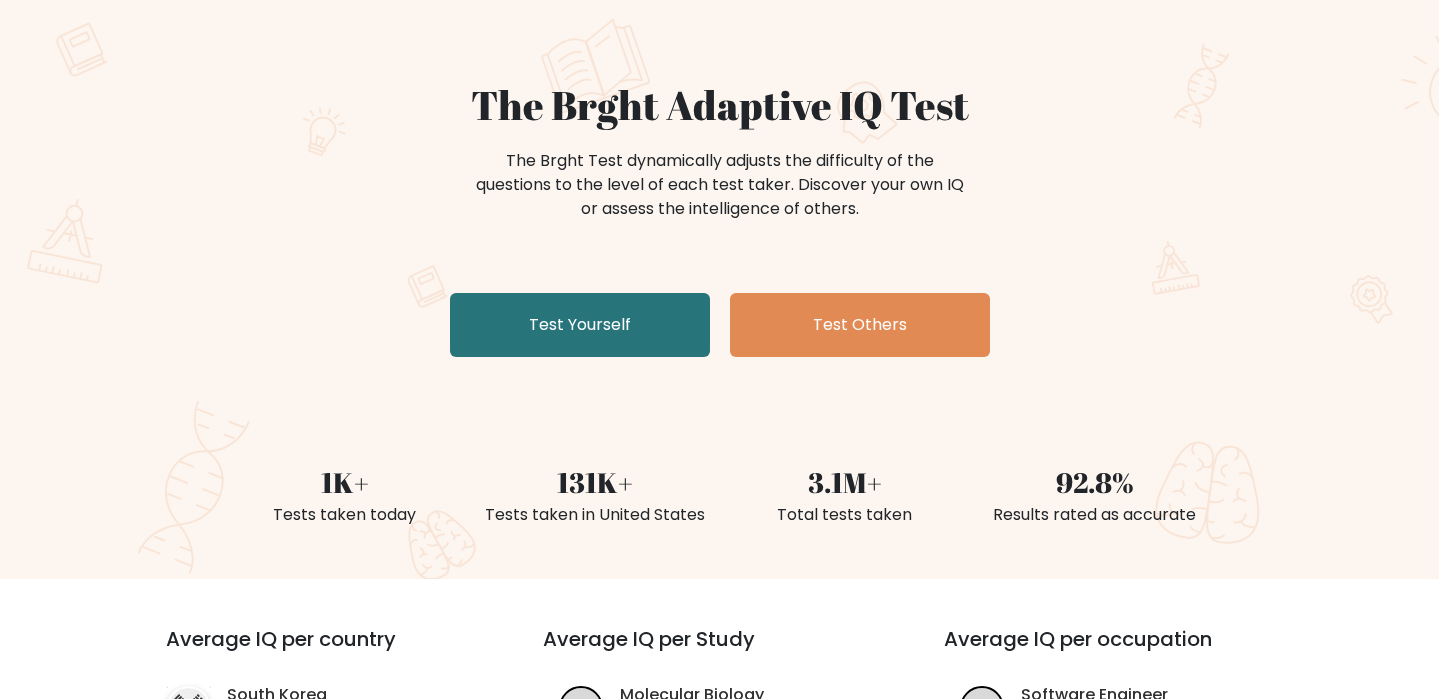 scroll, scrollTop: 170, scrollLeft: 0, axis: vertical 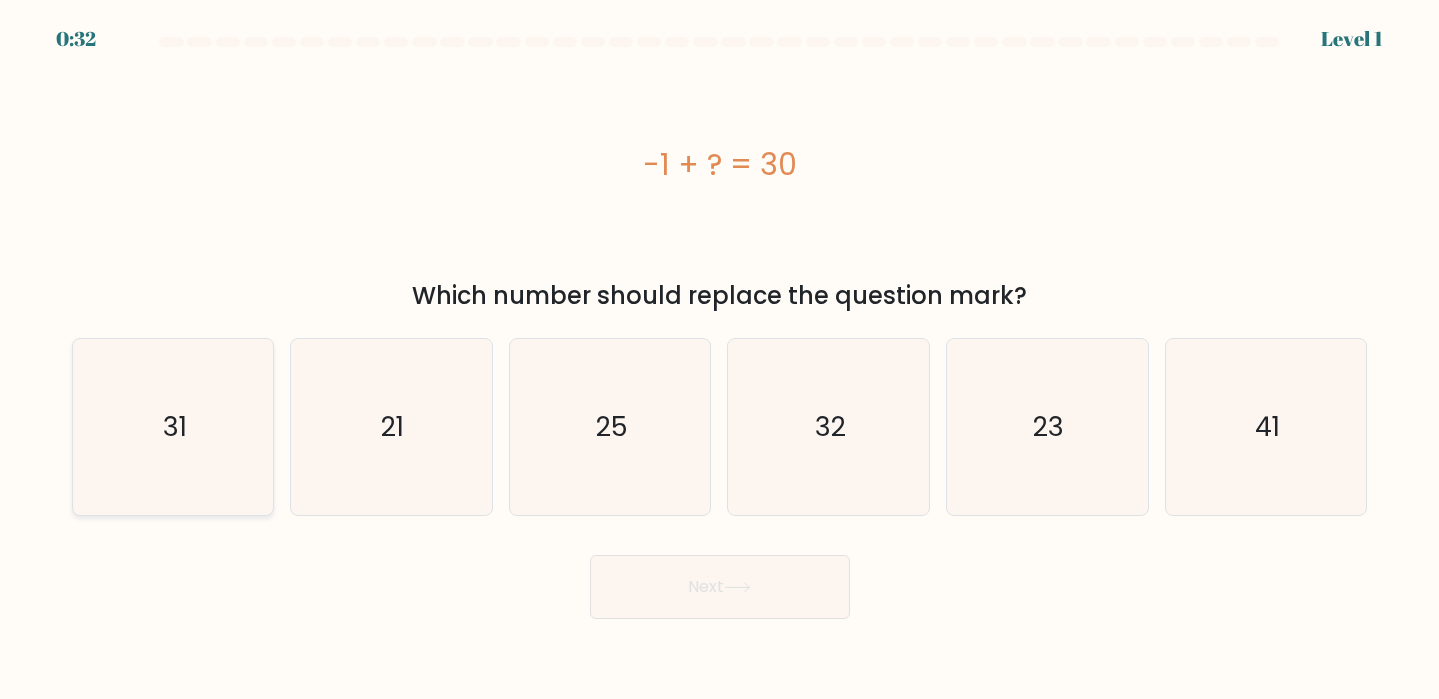 click on "31" at bounding box center (173, 427) 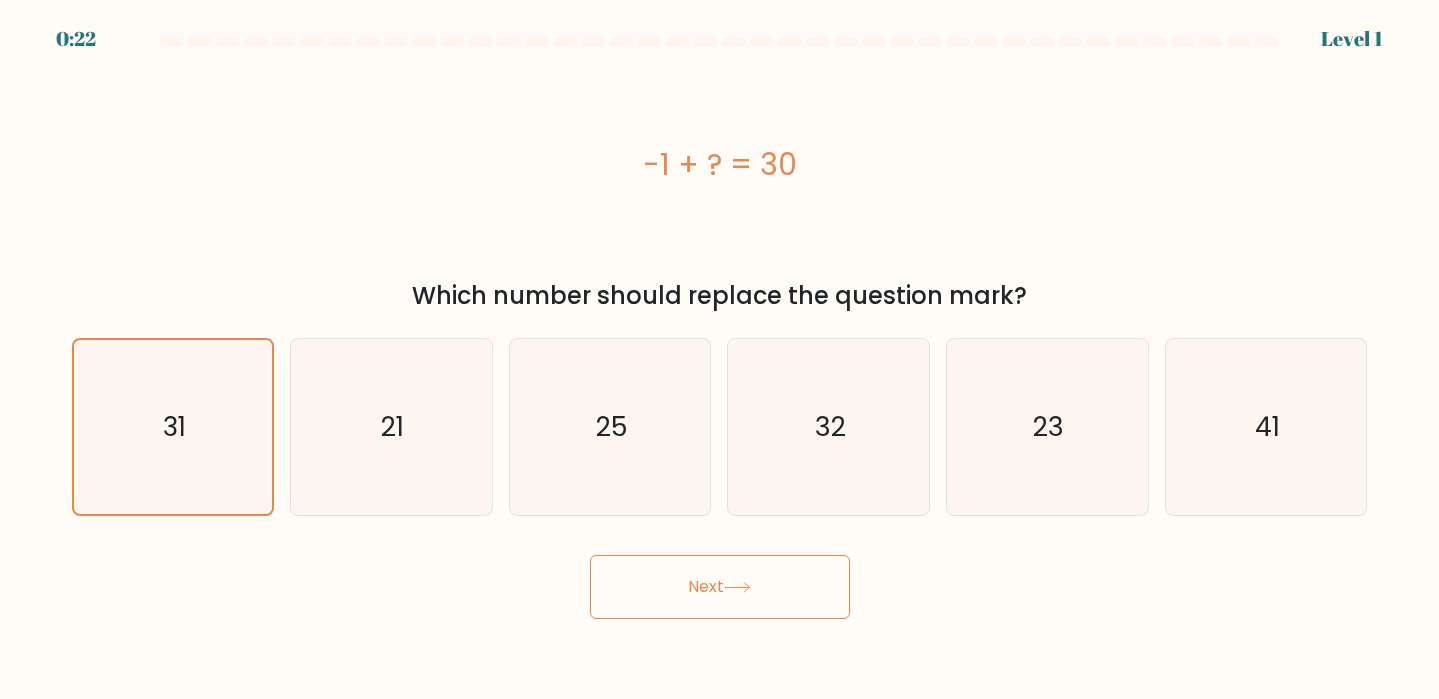 click on "Next" at bounding box center (720, 587) 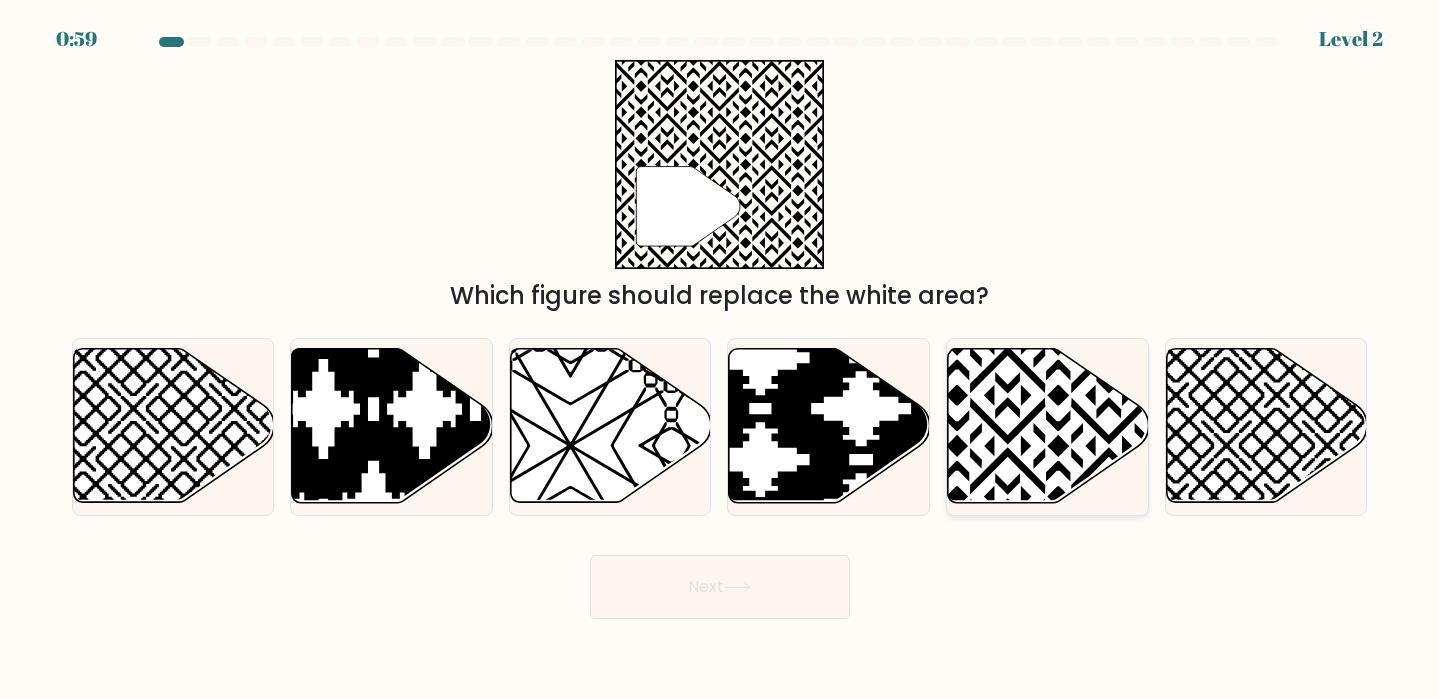 click at bounding box center (1048, 426) 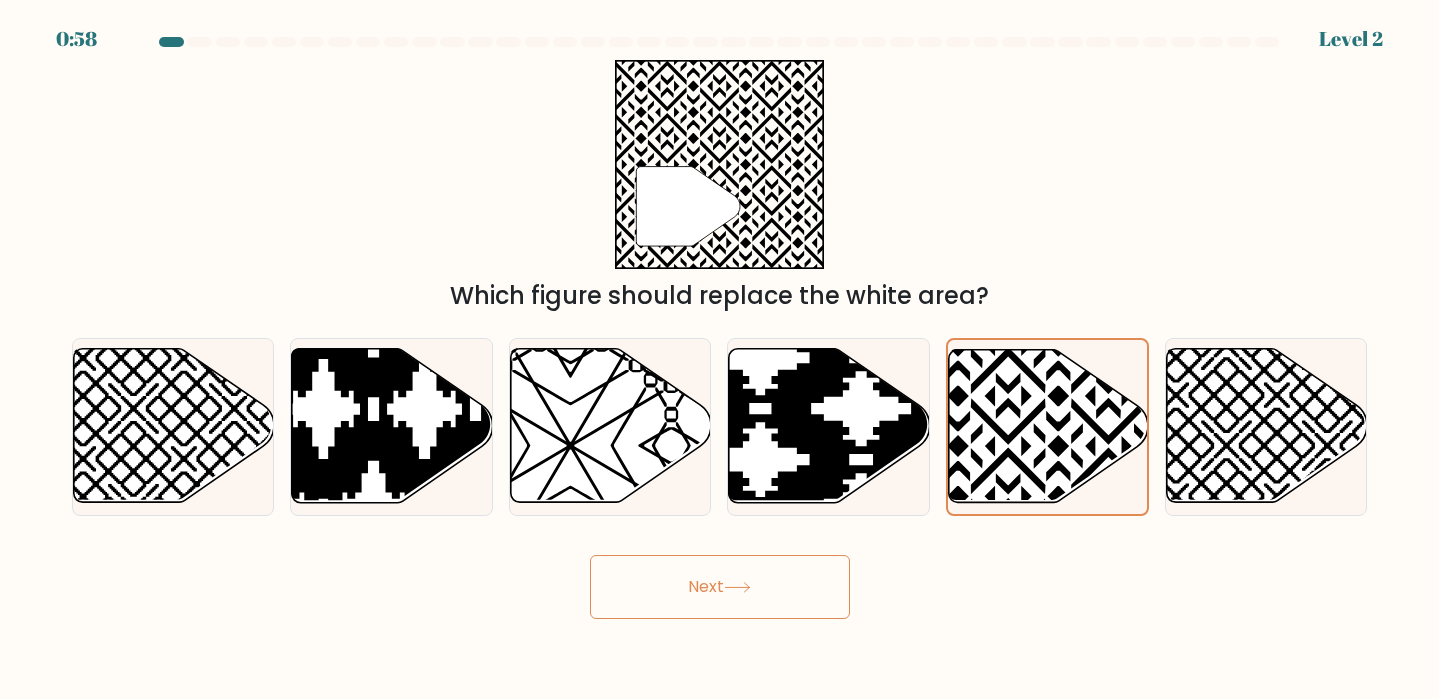 click at bounding box center (737, 587) 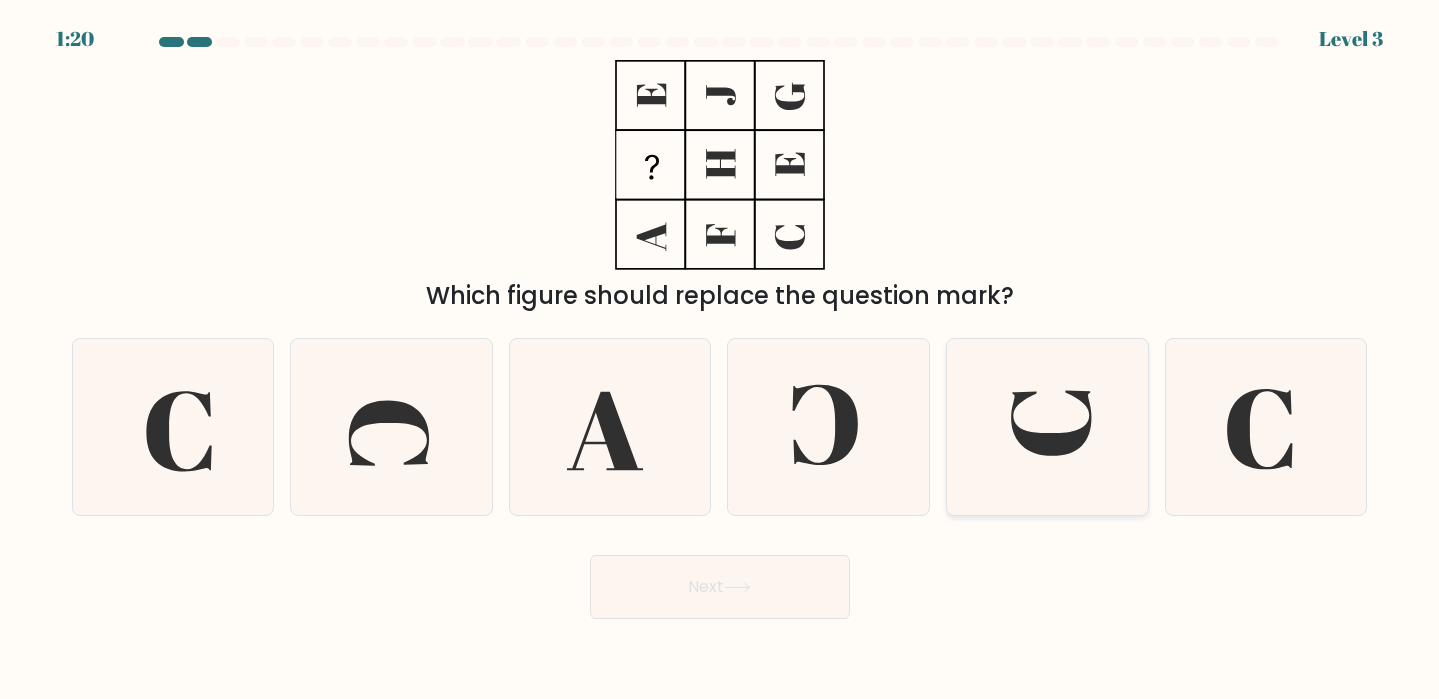 click at bounding box center (1051, 422) 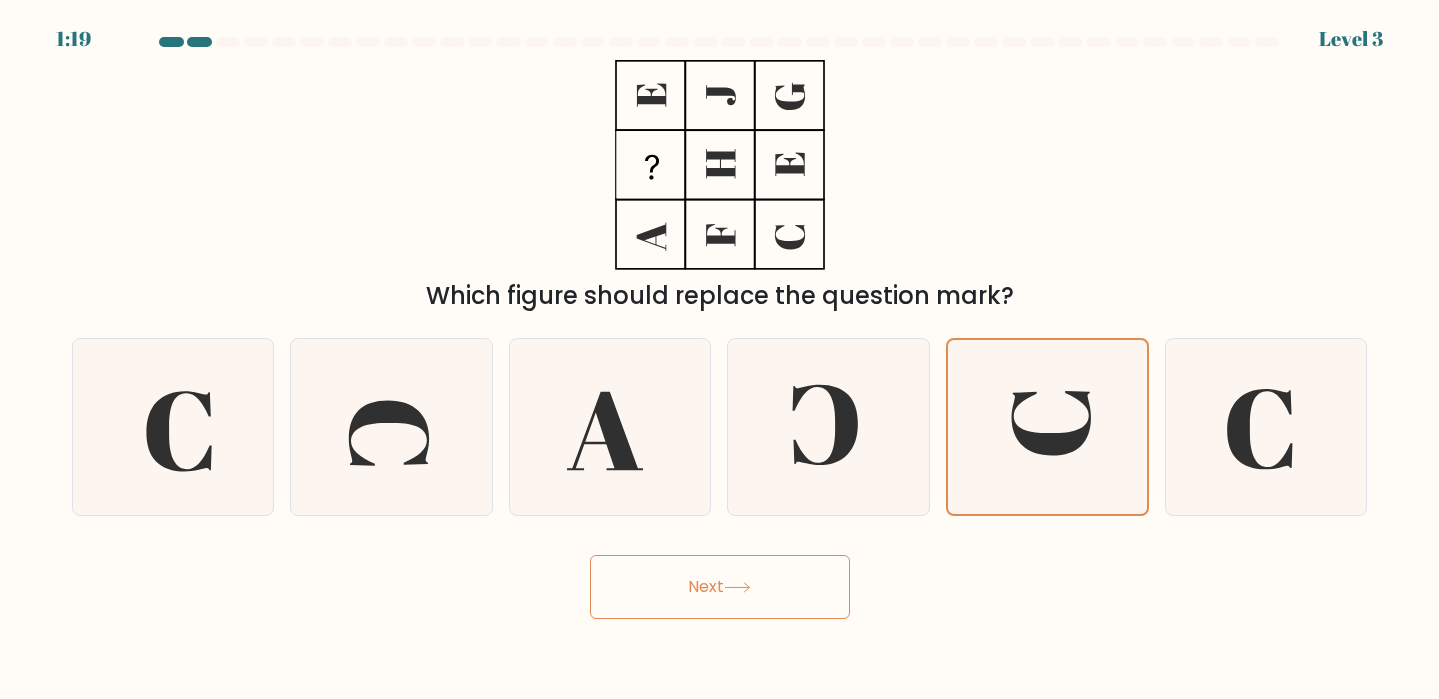 click on "Next" at bounding box center [720, 587] 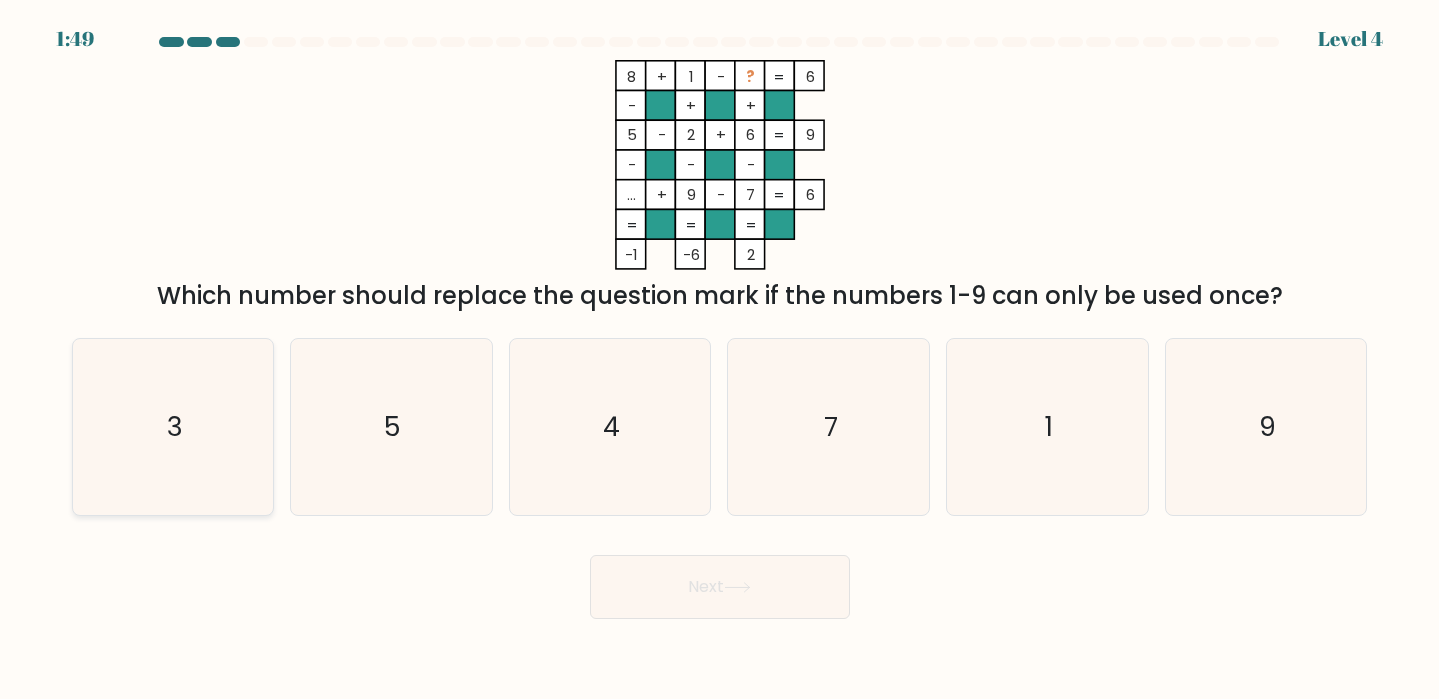 click on "3" at bounding box center (173, 427) 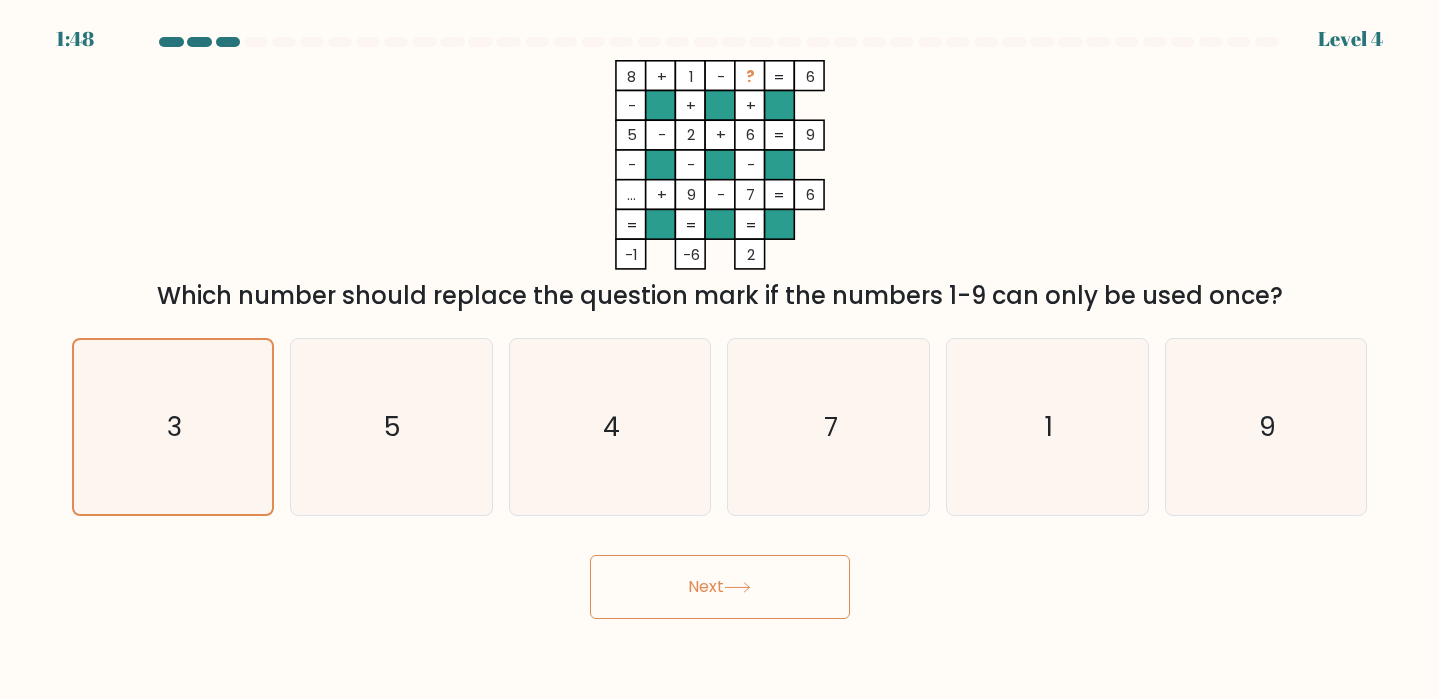 click on "Next" at bounding box center [720, 587] 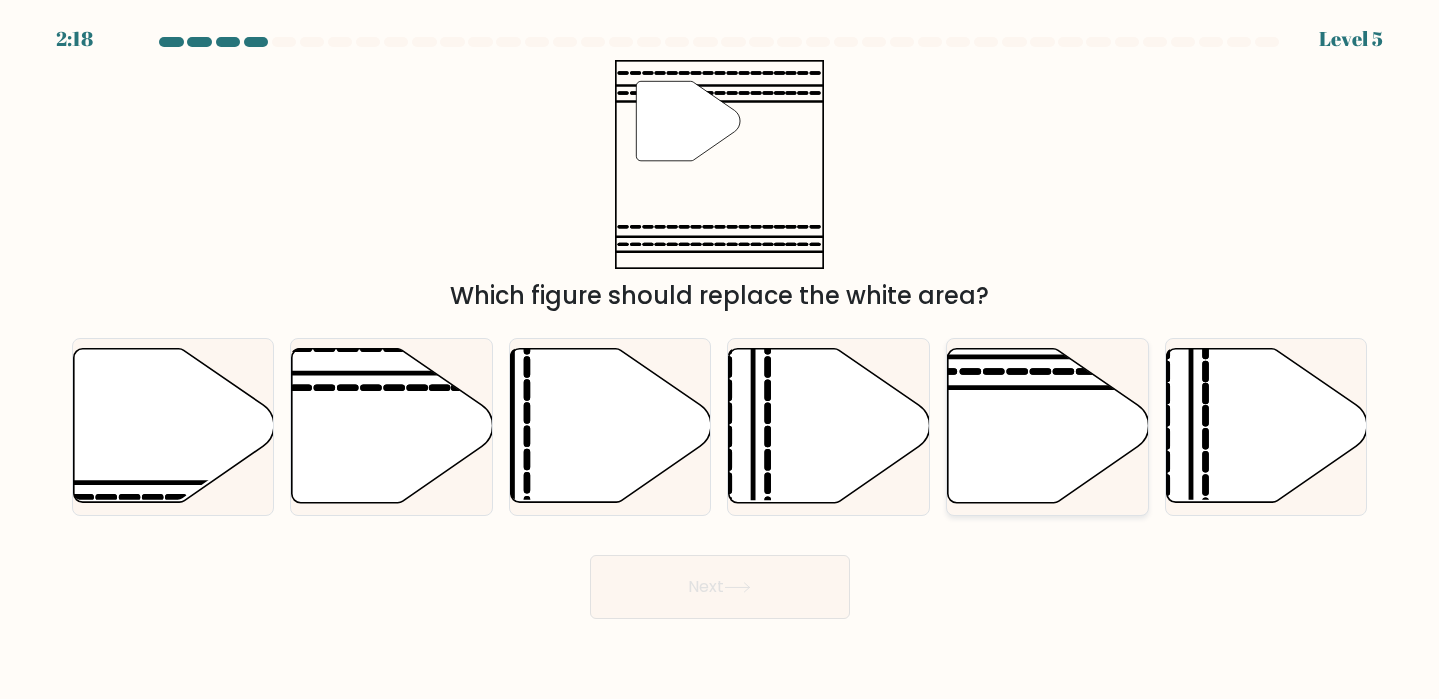 click at bounding box center [1048, 426] 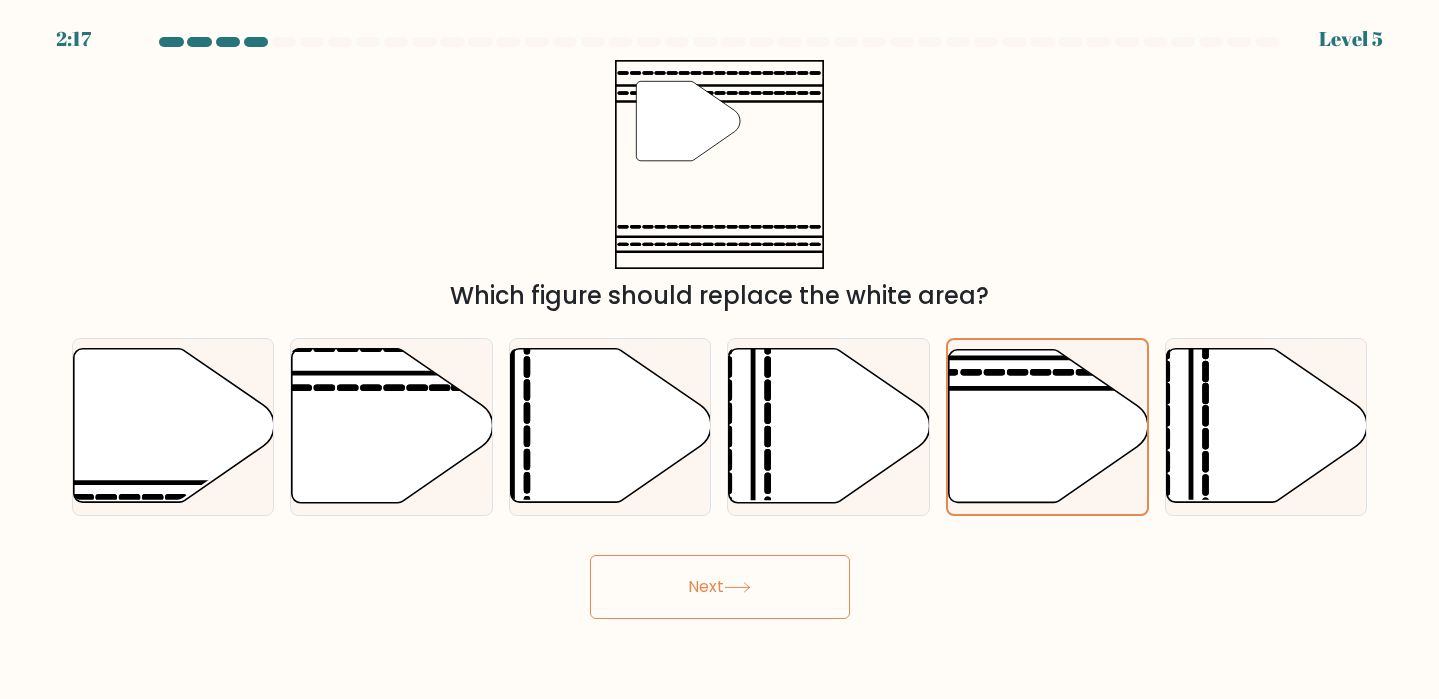 click on "Next" at bounding box center [720, 587] 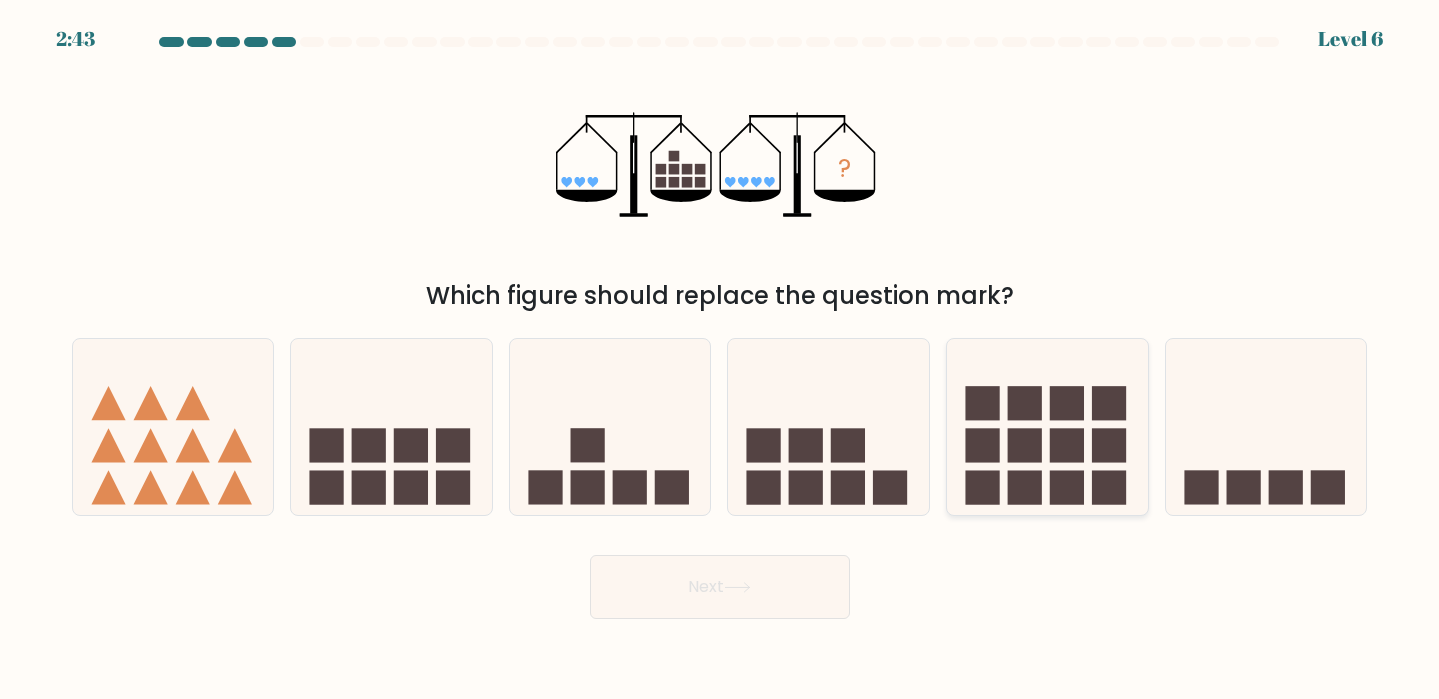 click at bounding box center [1025, 487] 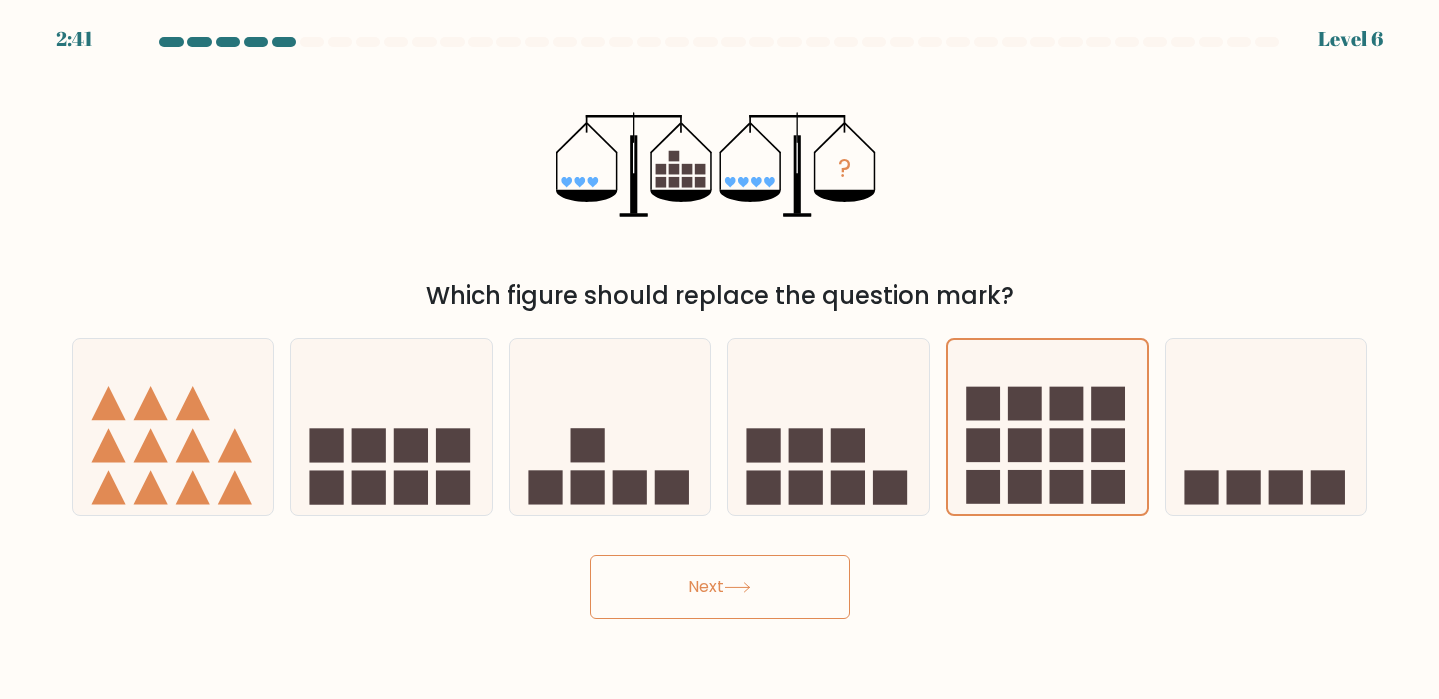 click on "Next" at bounding box center (720, 587) 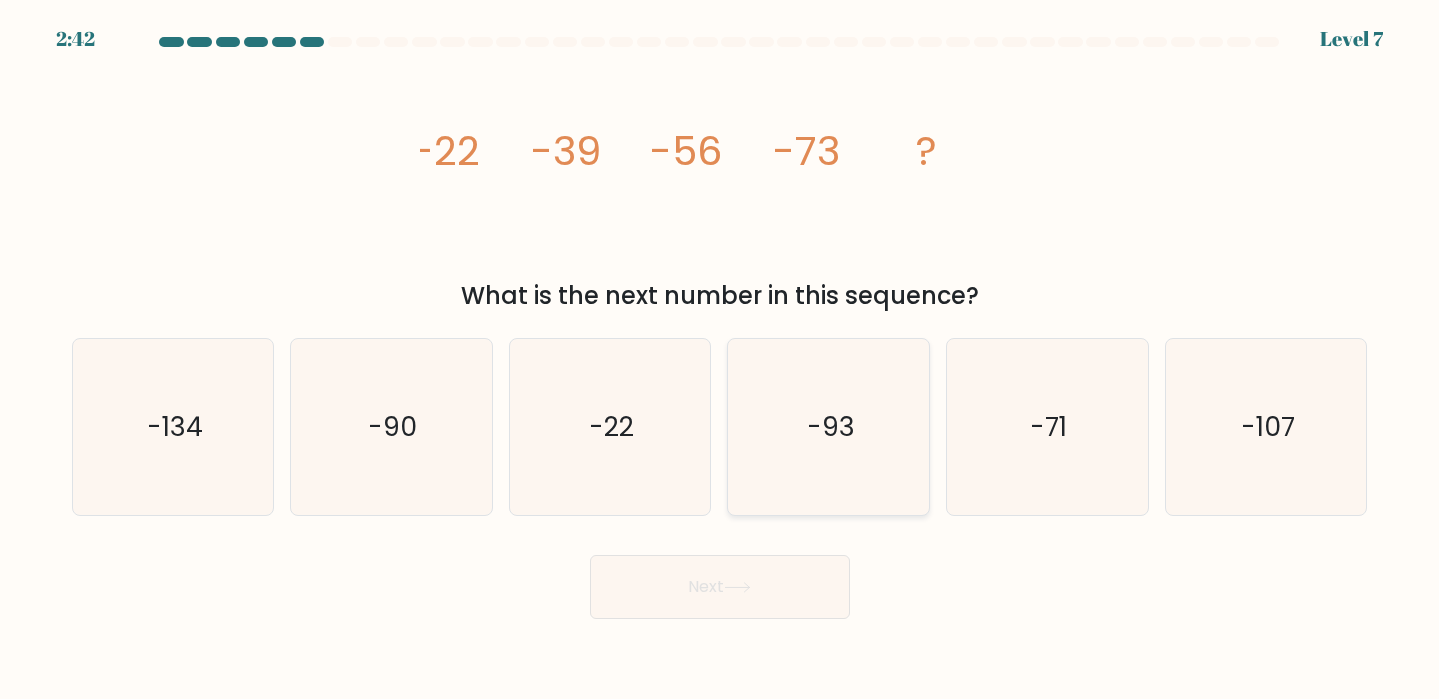 click on "-93" at bounding box center (829, 427) 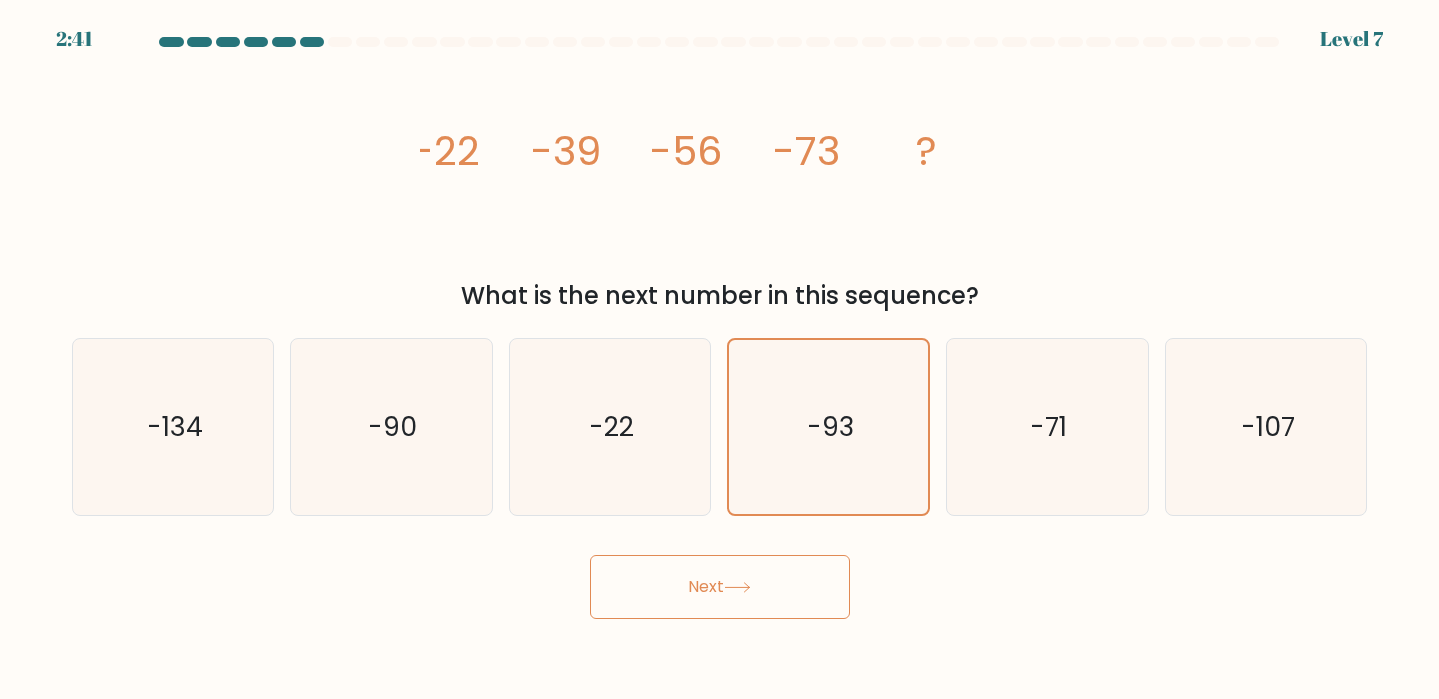click on "Next" at bounding box center (720, 587) 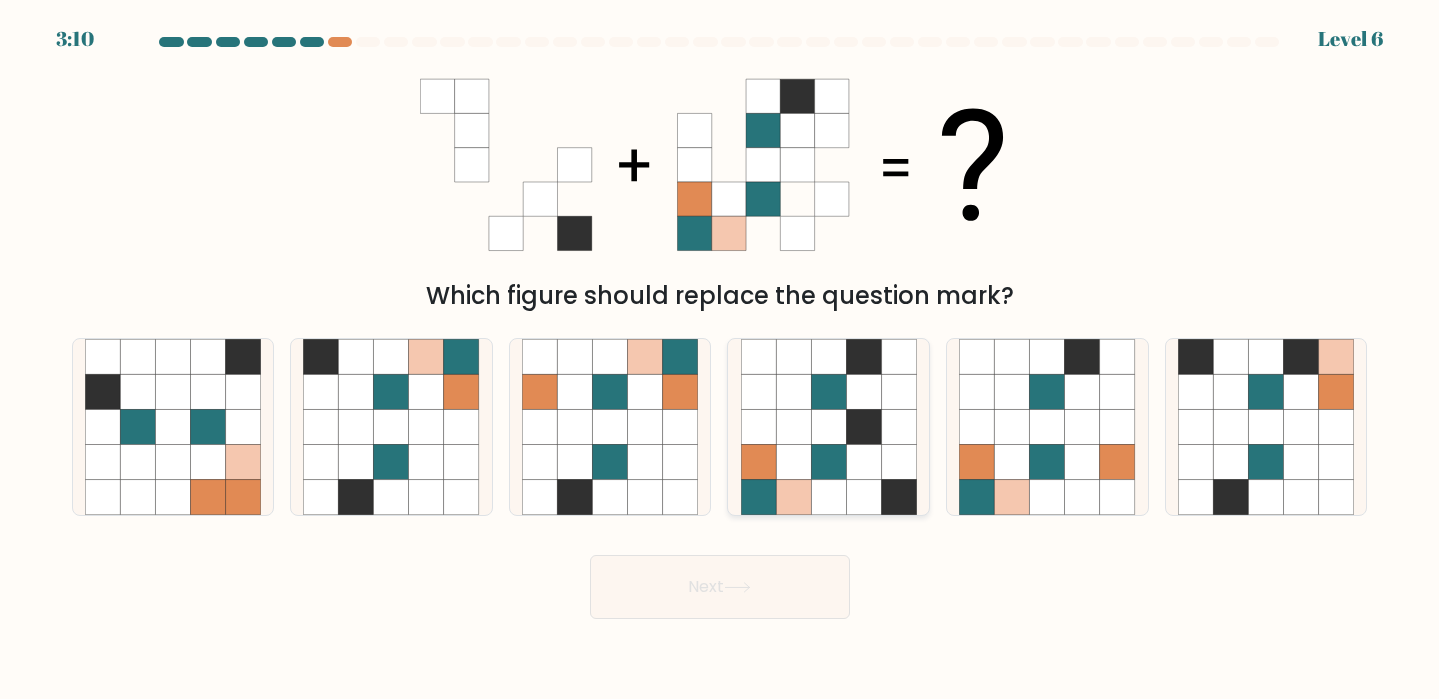 click at bounding box center (828, 391) 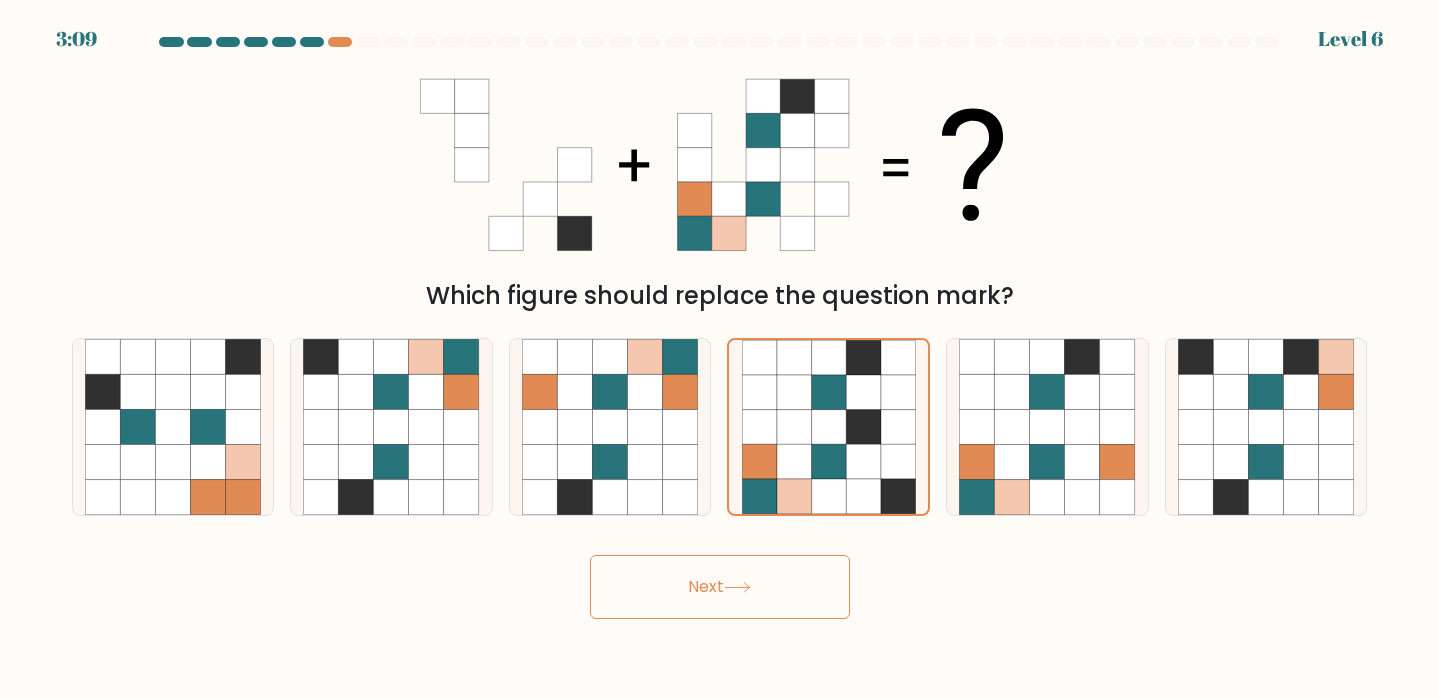 click on "Next" at bounding box center [720, 587] 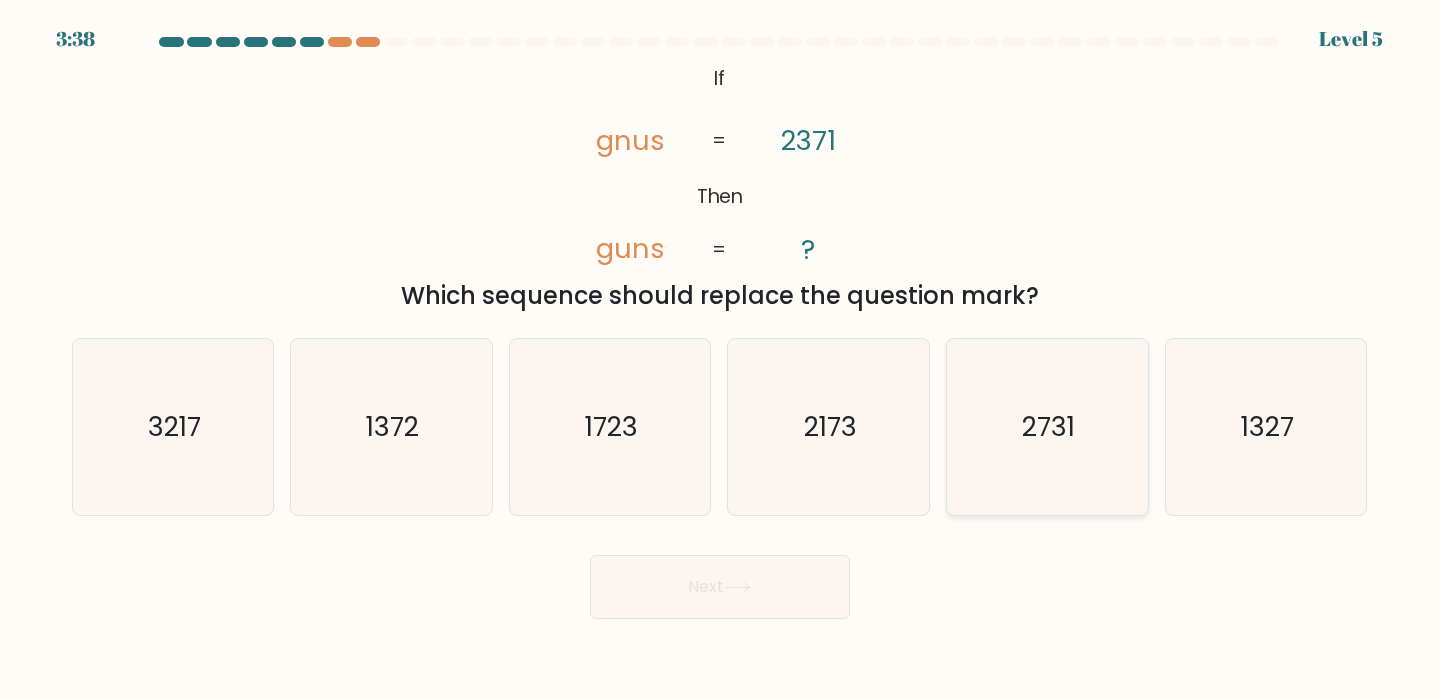 click on "2731" at bounding box center (1047, 427) 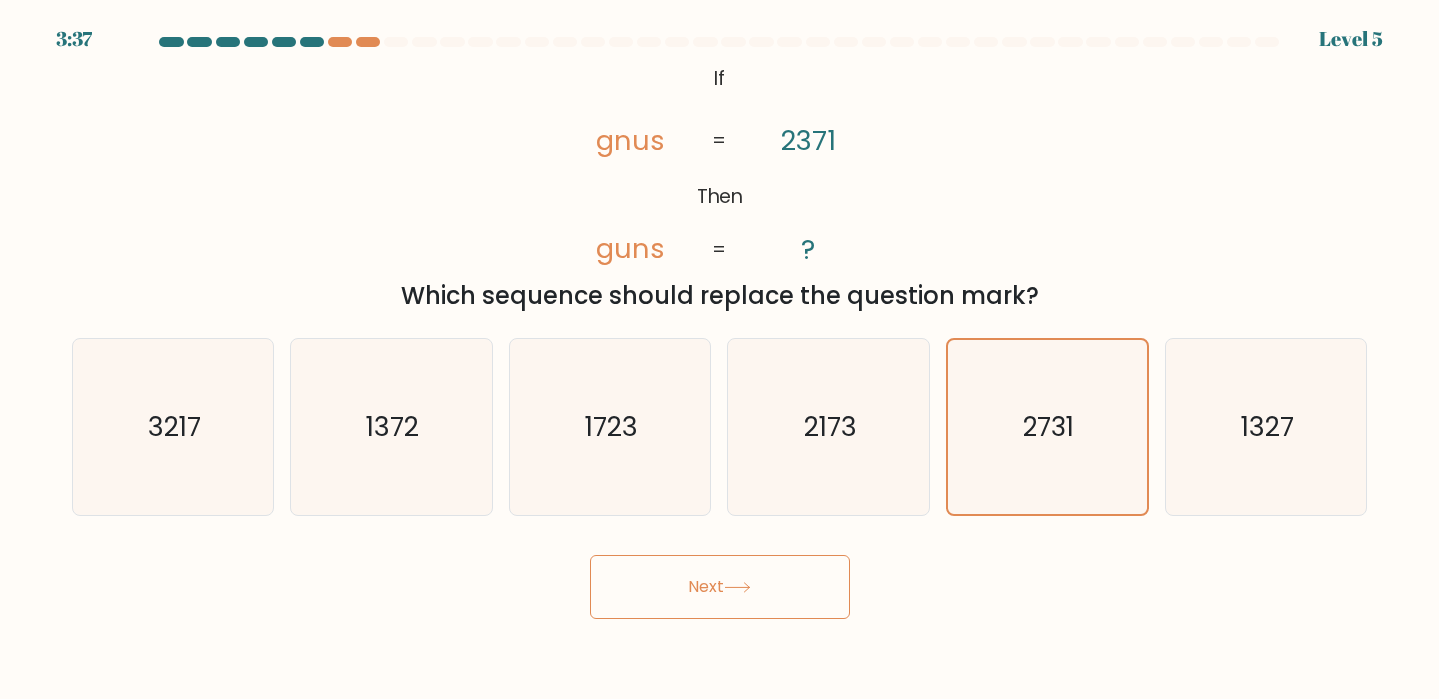 click on "Next" at bounding box center (720, 587) 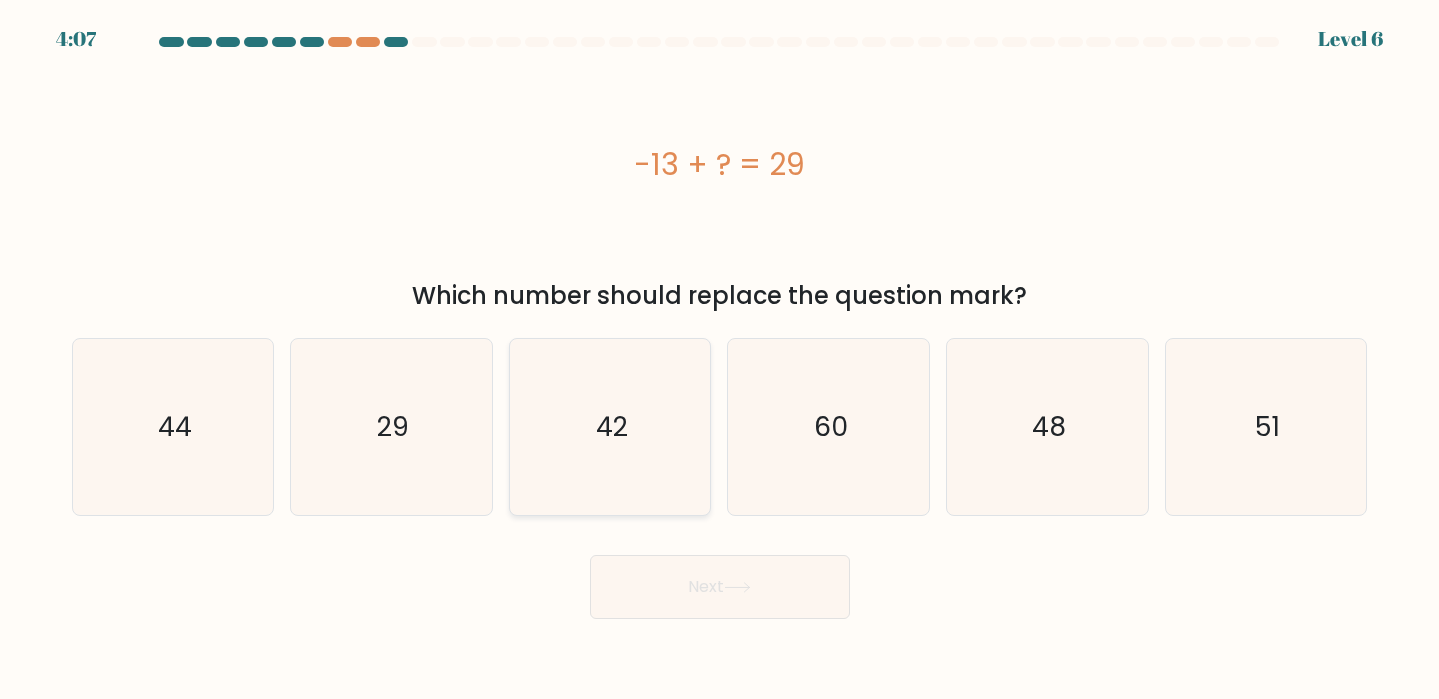 click on "42" at bounding box center [612, 426] 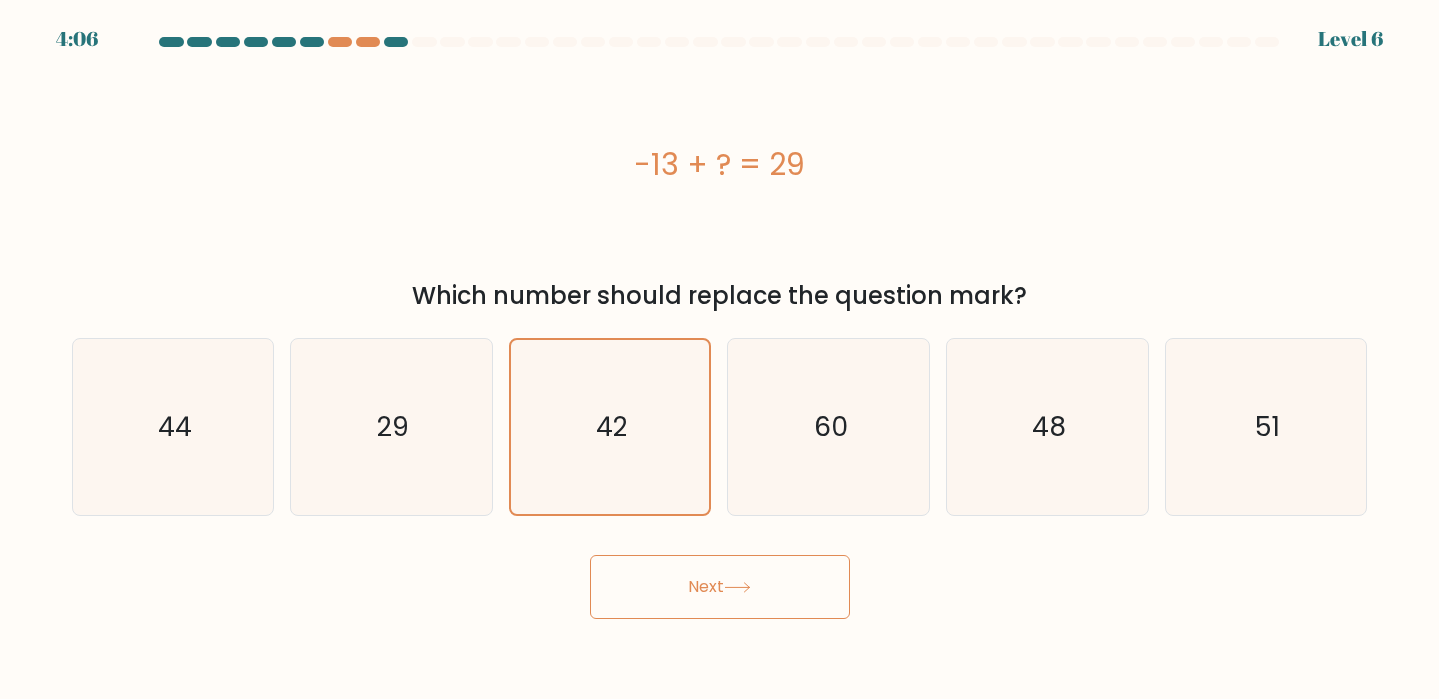 click on "Next" at bounding box center [720, 587] 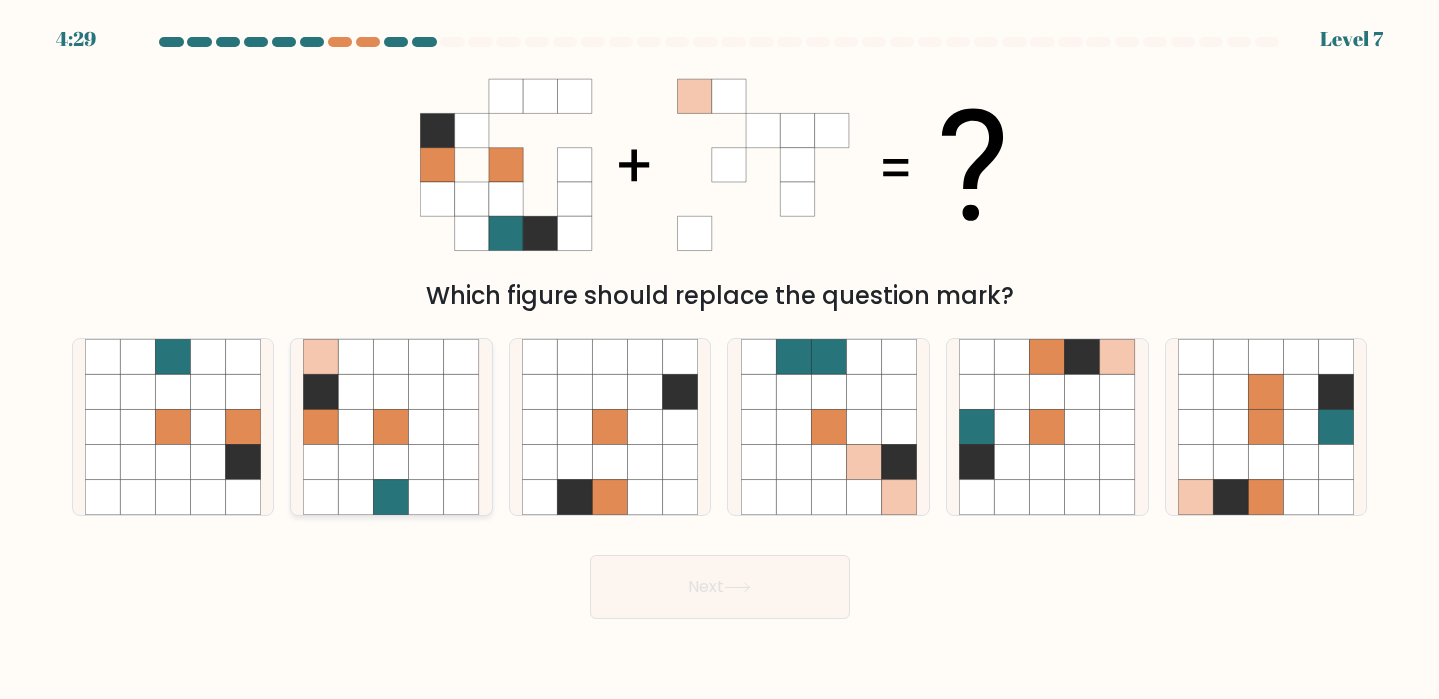 click at bounding box center (391, 461) 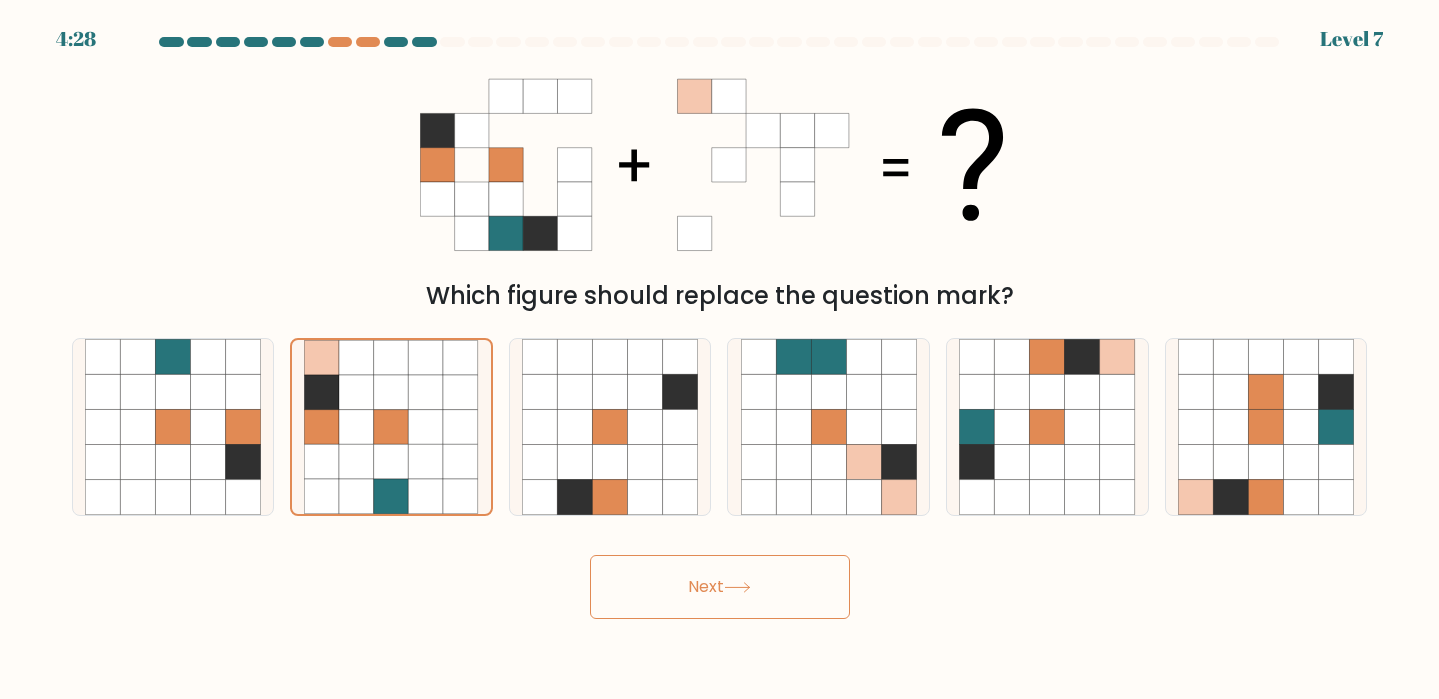 click on "Next" at bounding box center (720, 587) 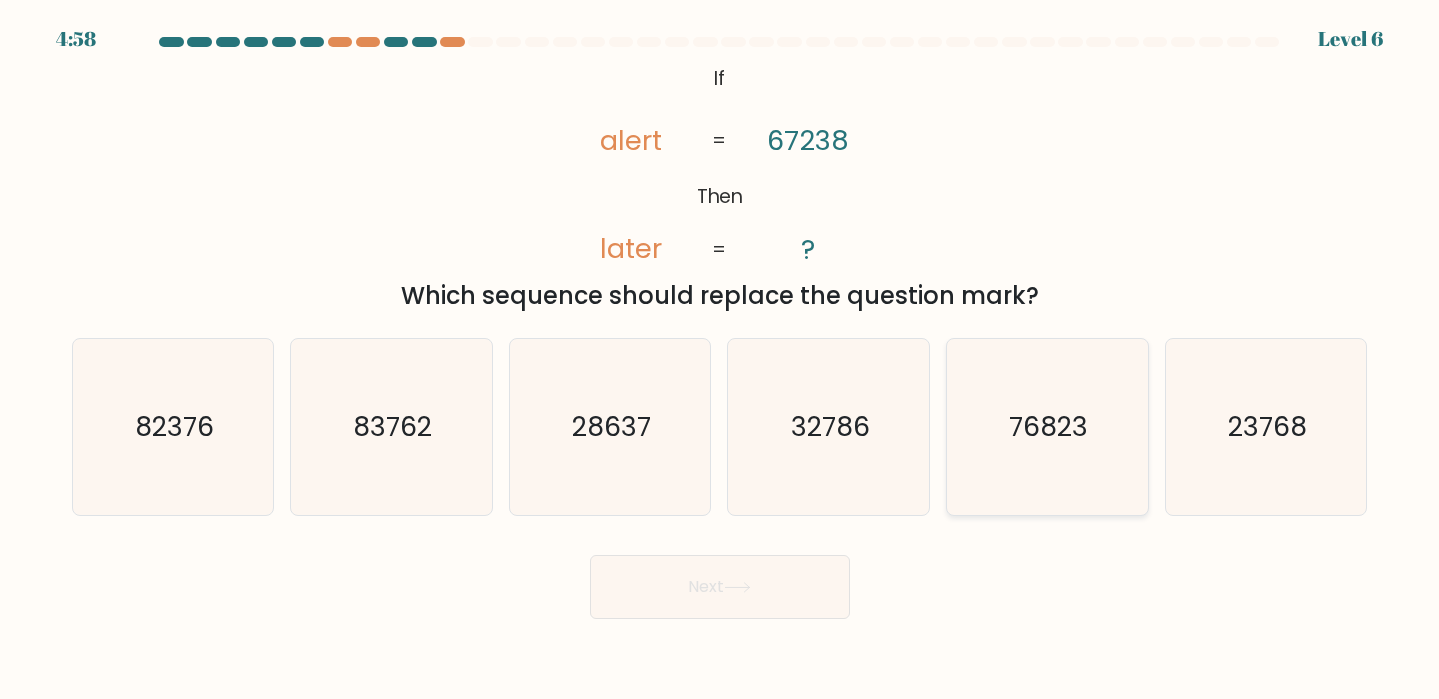 click on "76823" at bounding box center [1049, 426] 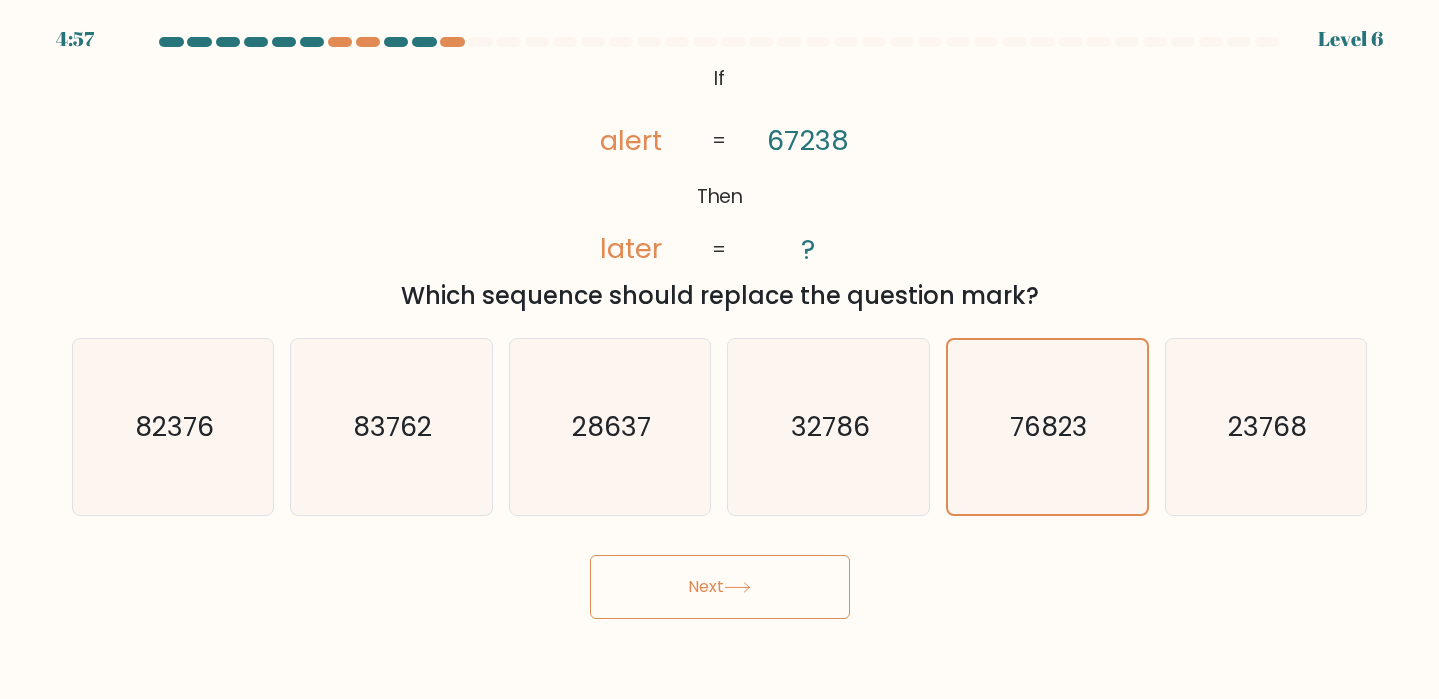 click on "Next" at bounding box center [720, 587] 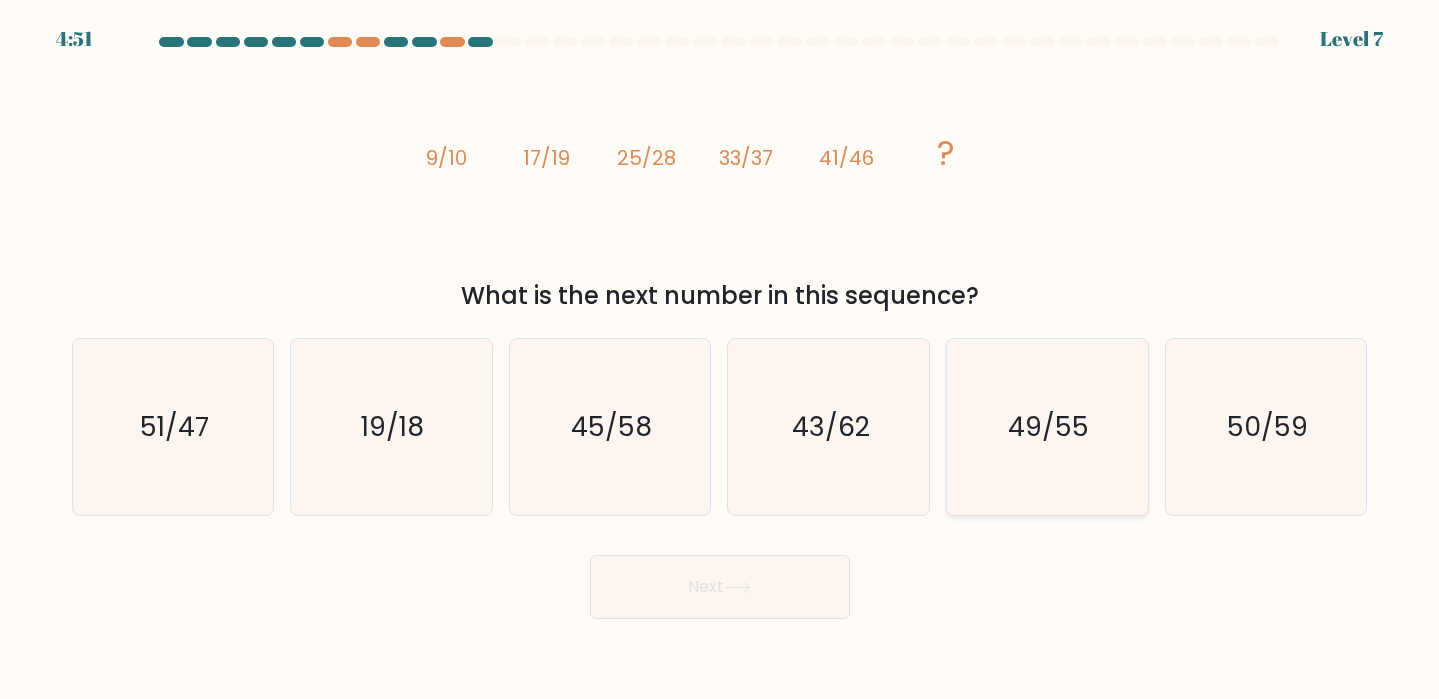 click on "49/55" at bounding box center [1049, 426] 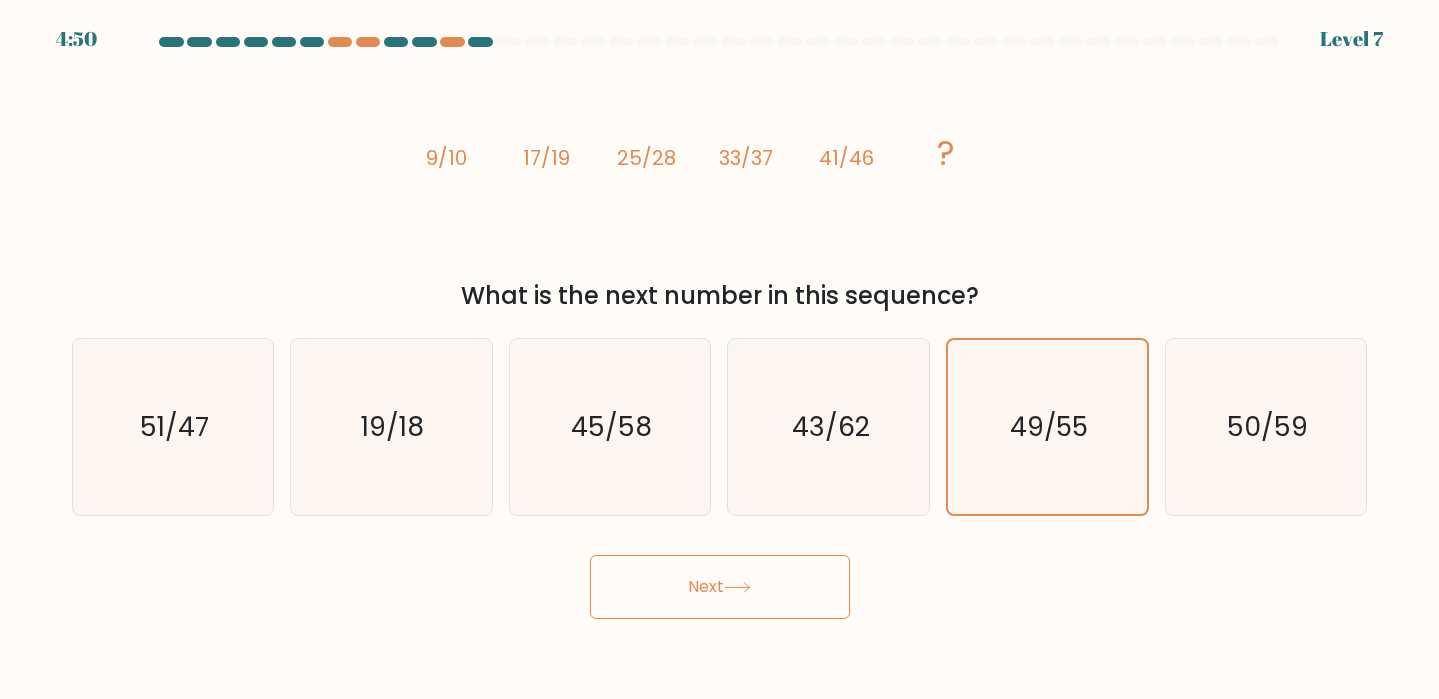 click on "Next" at bounding box center [720, 587] 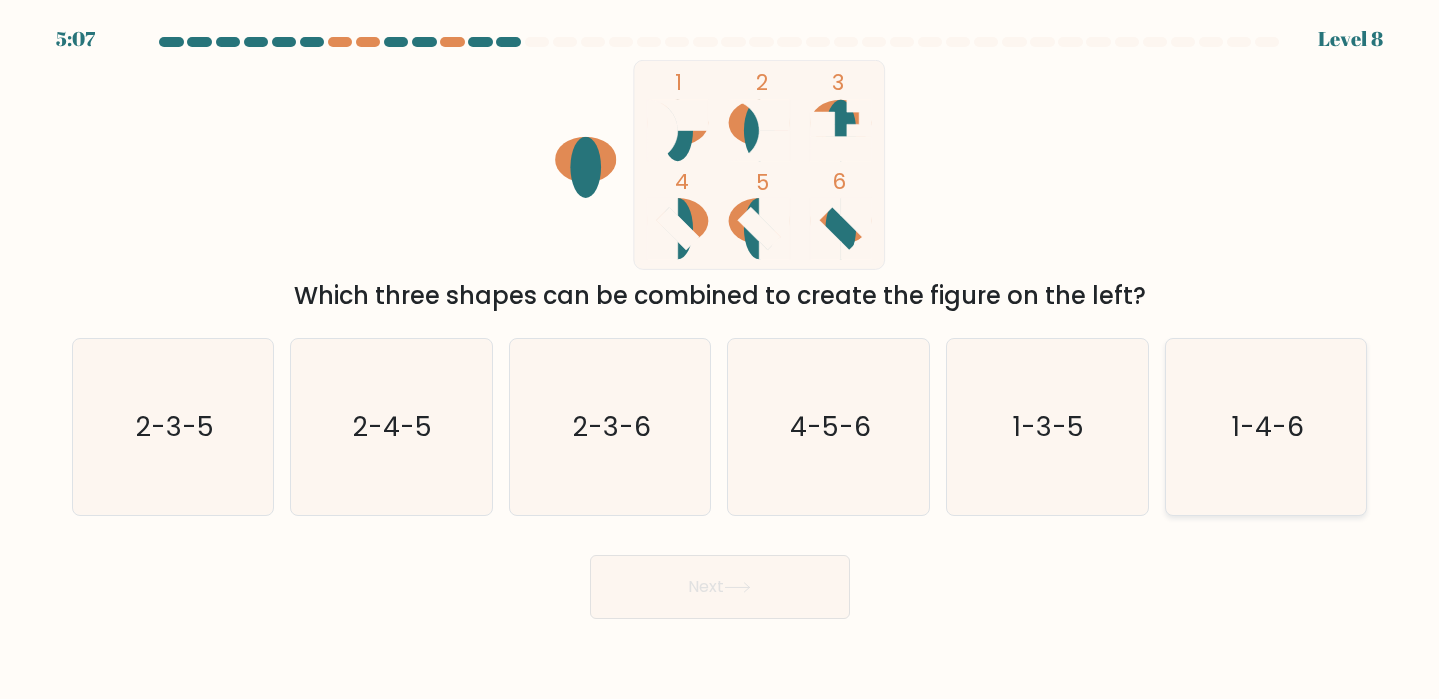 click on "1-4-6" at bounding box center [1268, 426] 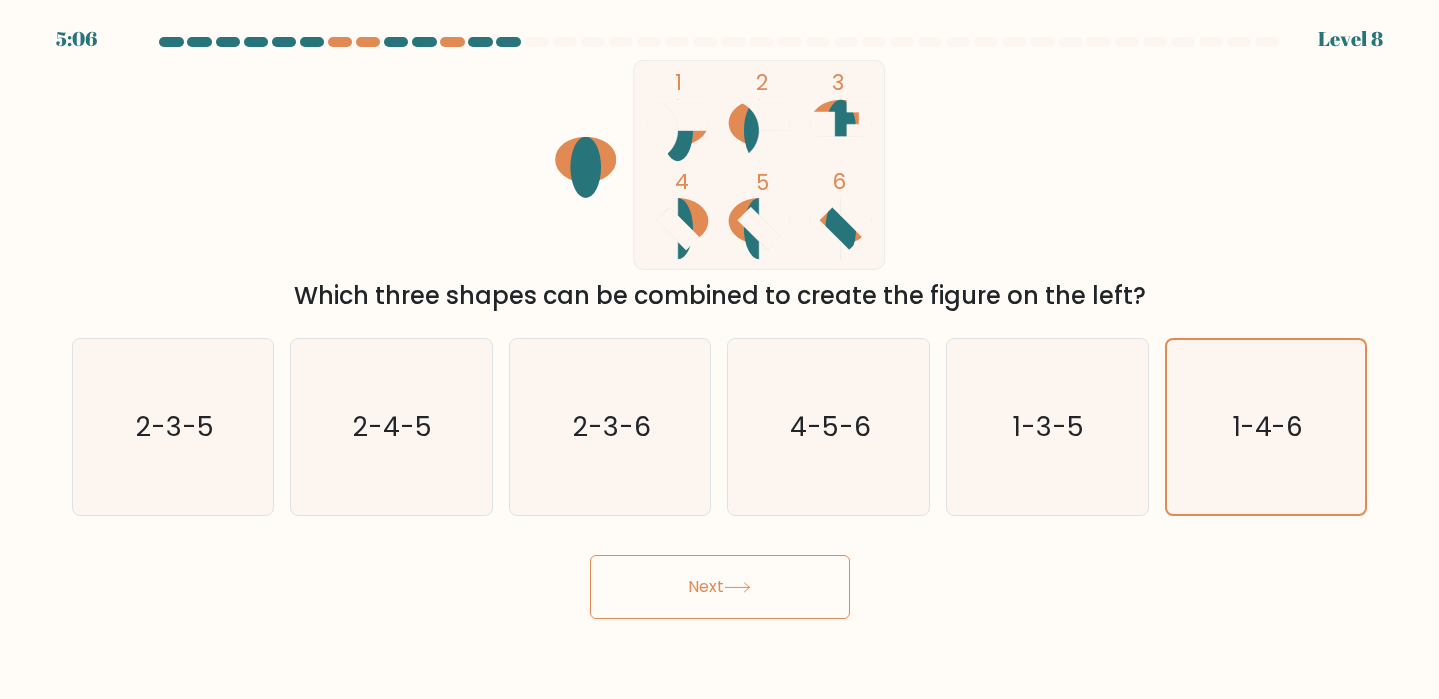 click at bounding box center (737, 587) 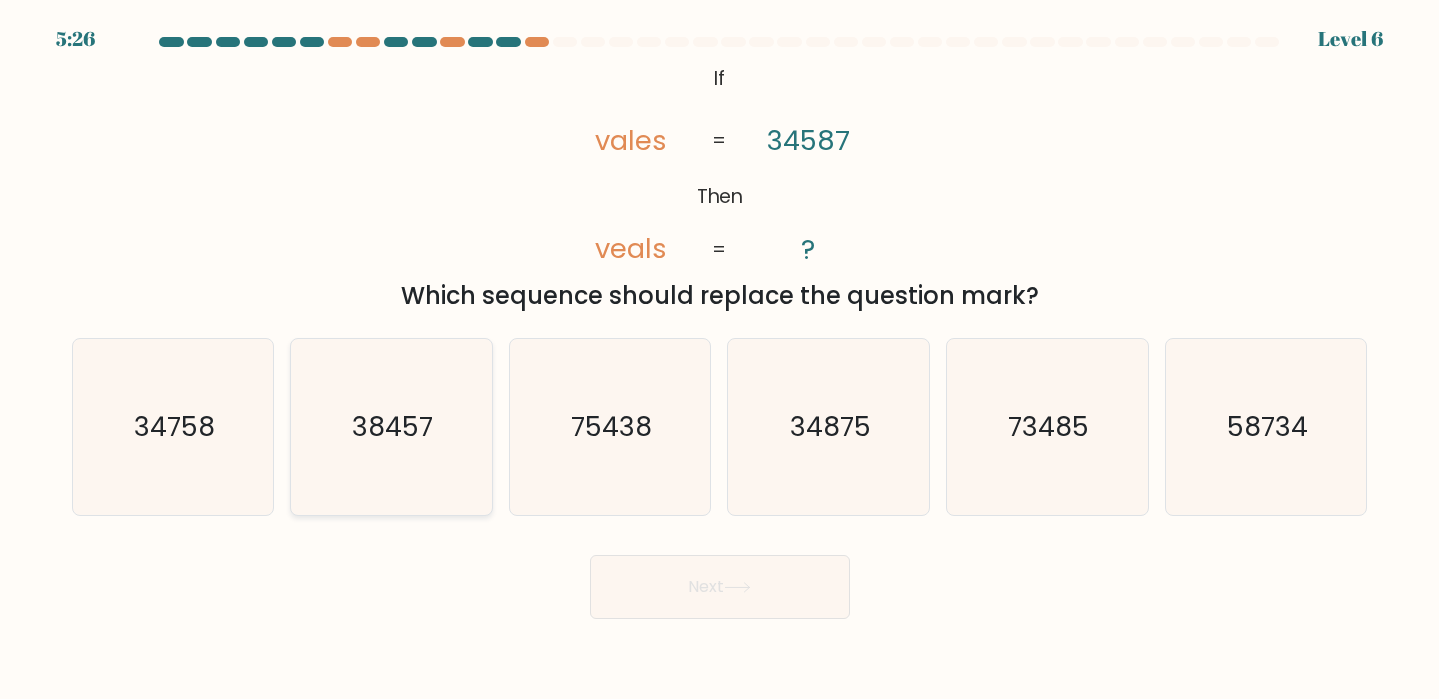 click on "38457" at bounding box center (391, 427) 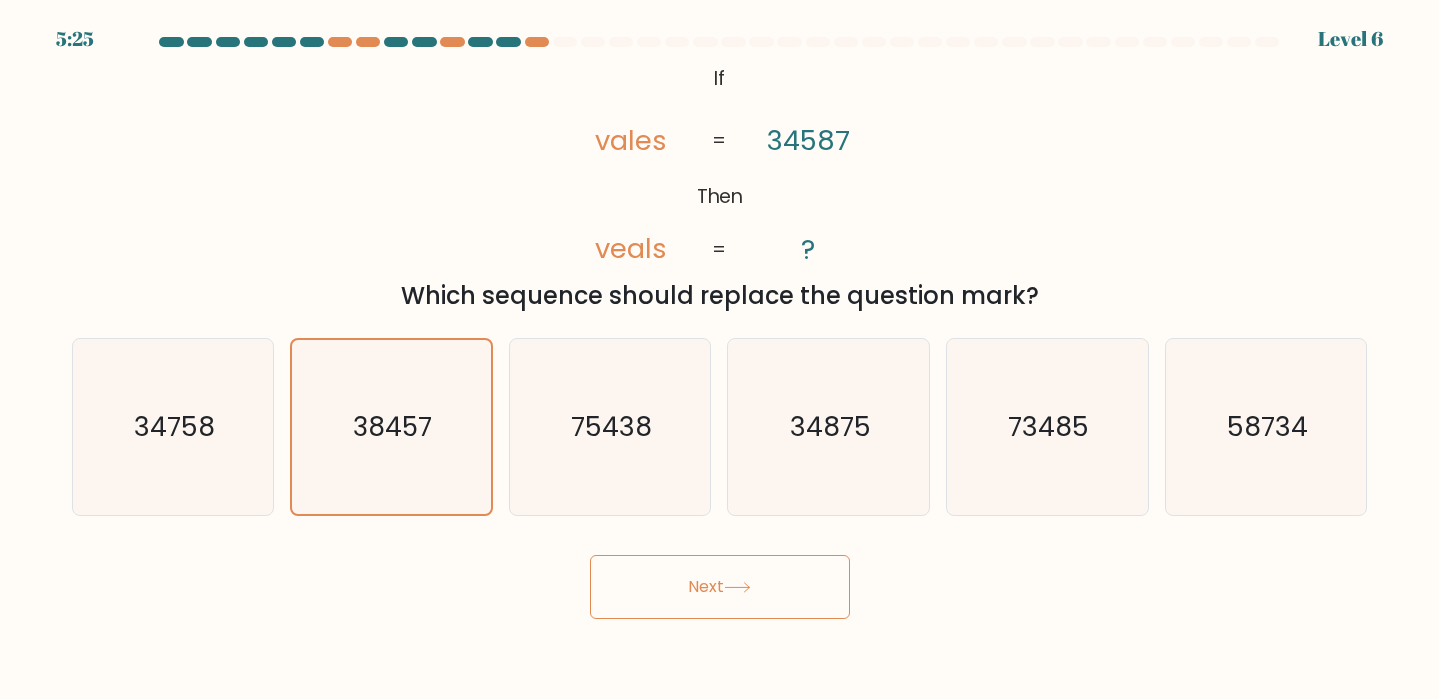 click on "Next" at bounding box center (720, 587) 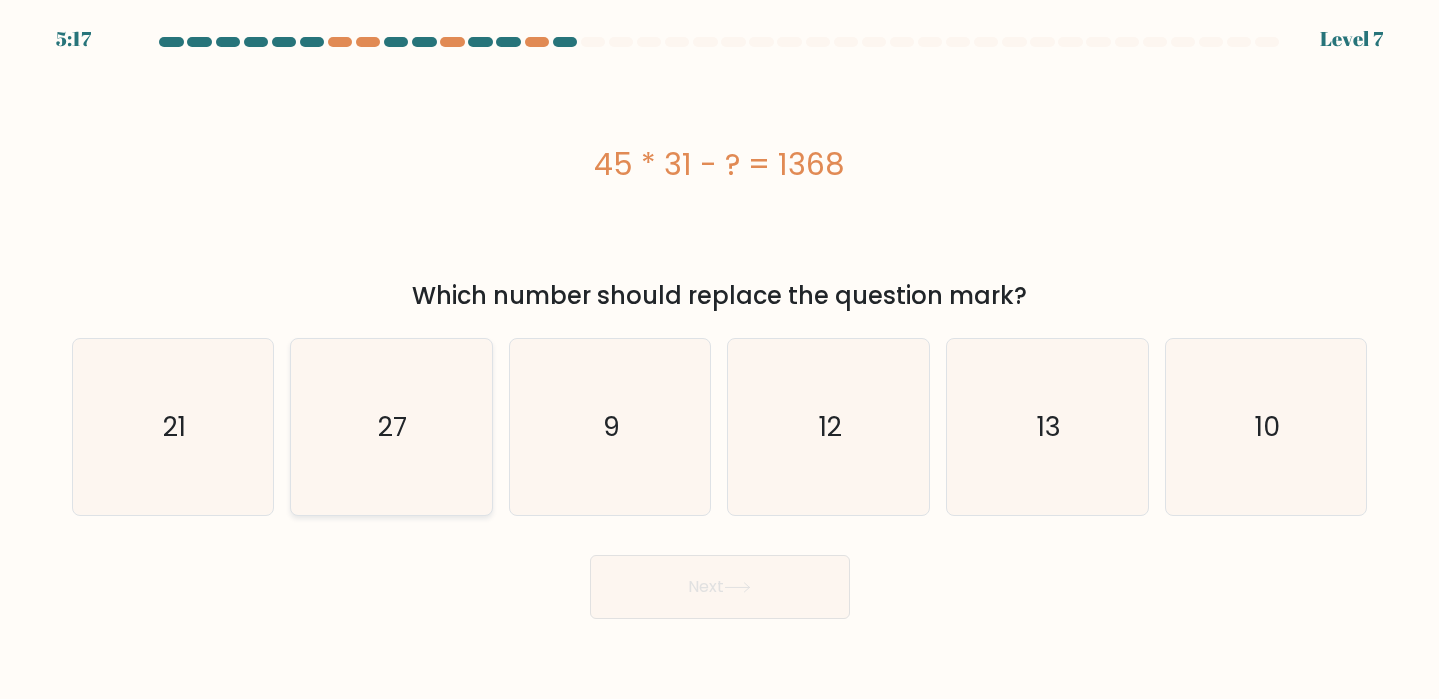 click on "27" at bounding box center (391, 427) 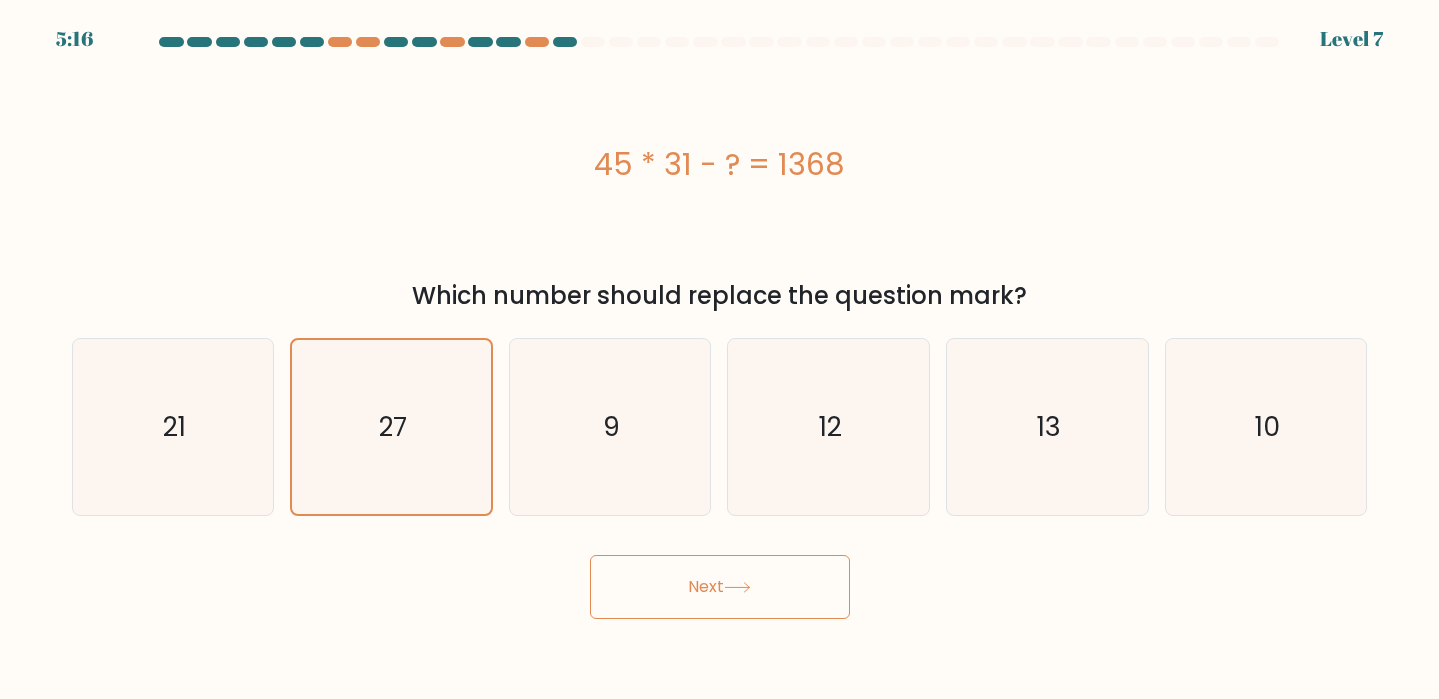 click at bounding box center (737, 587) 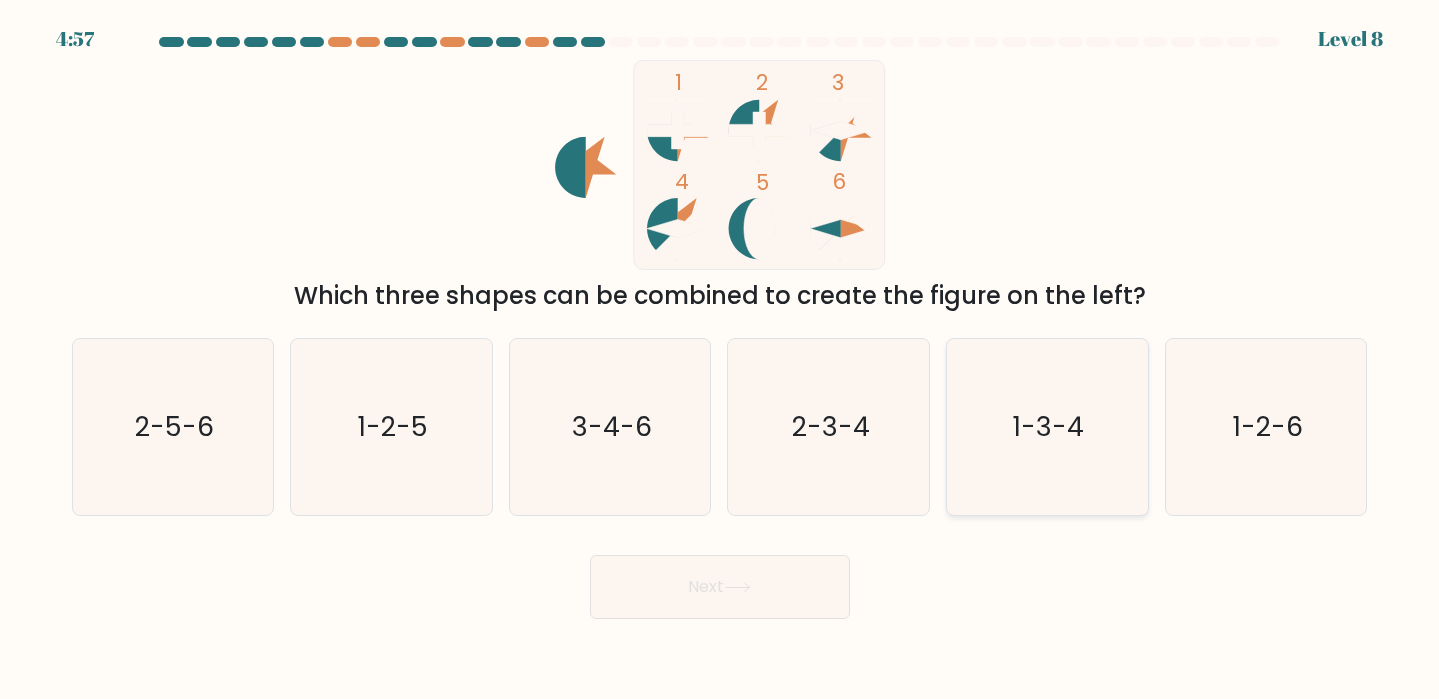 click on "1-3-4" at bounding box center [1049, 426] 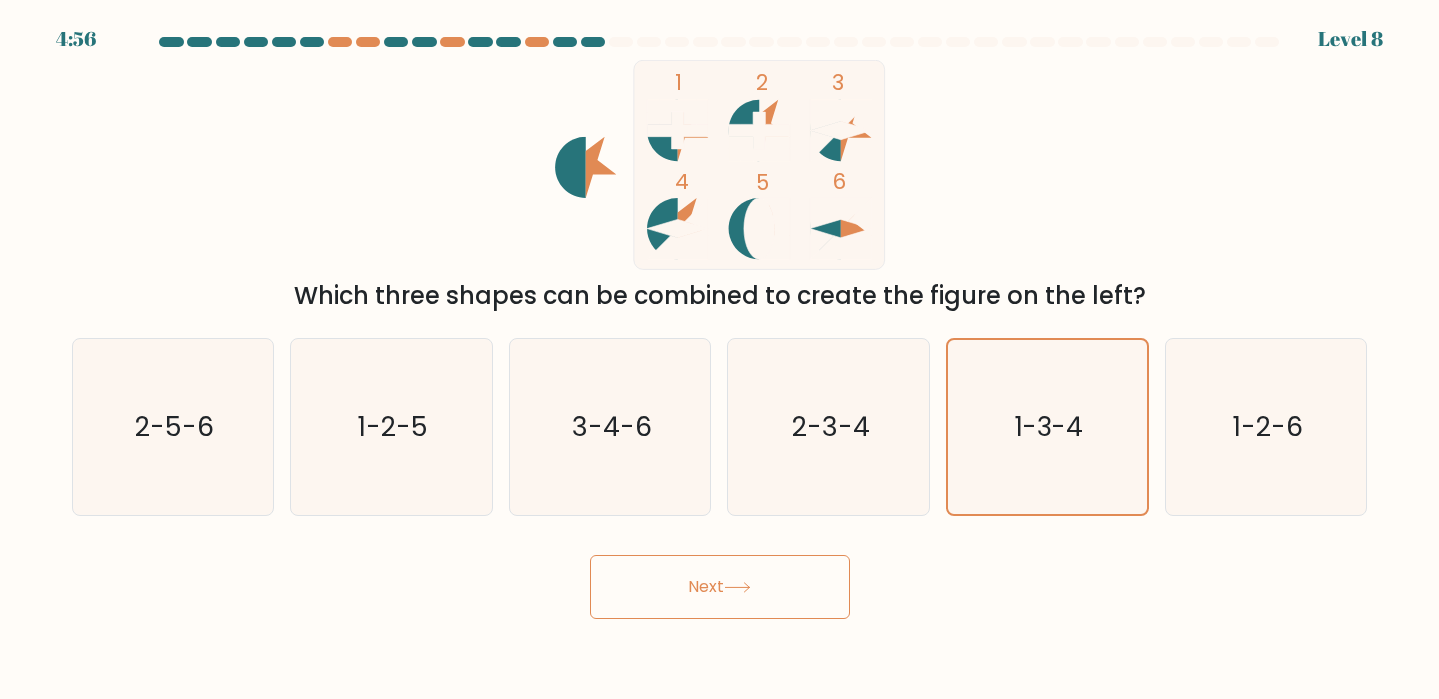 click on "Next" at bounding box center (720, 587) 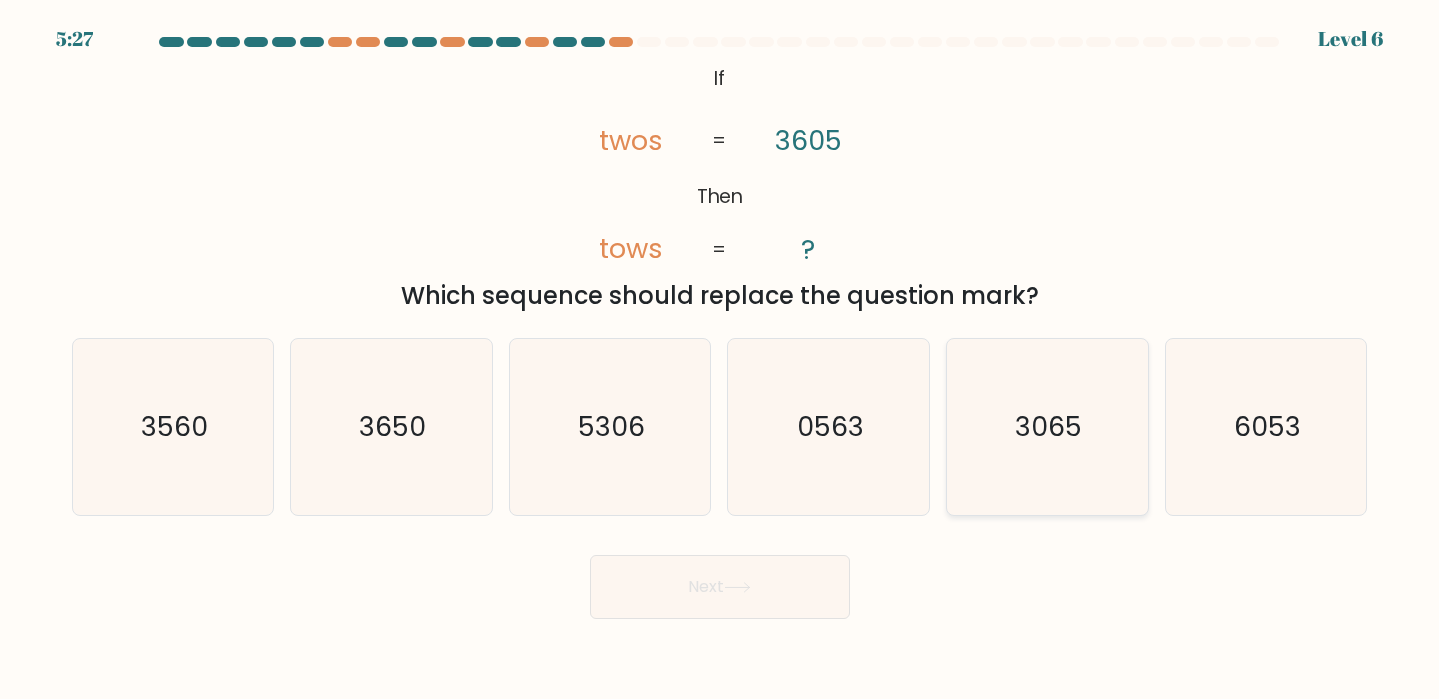 click on "3065" at bounding box center (1047, 427) 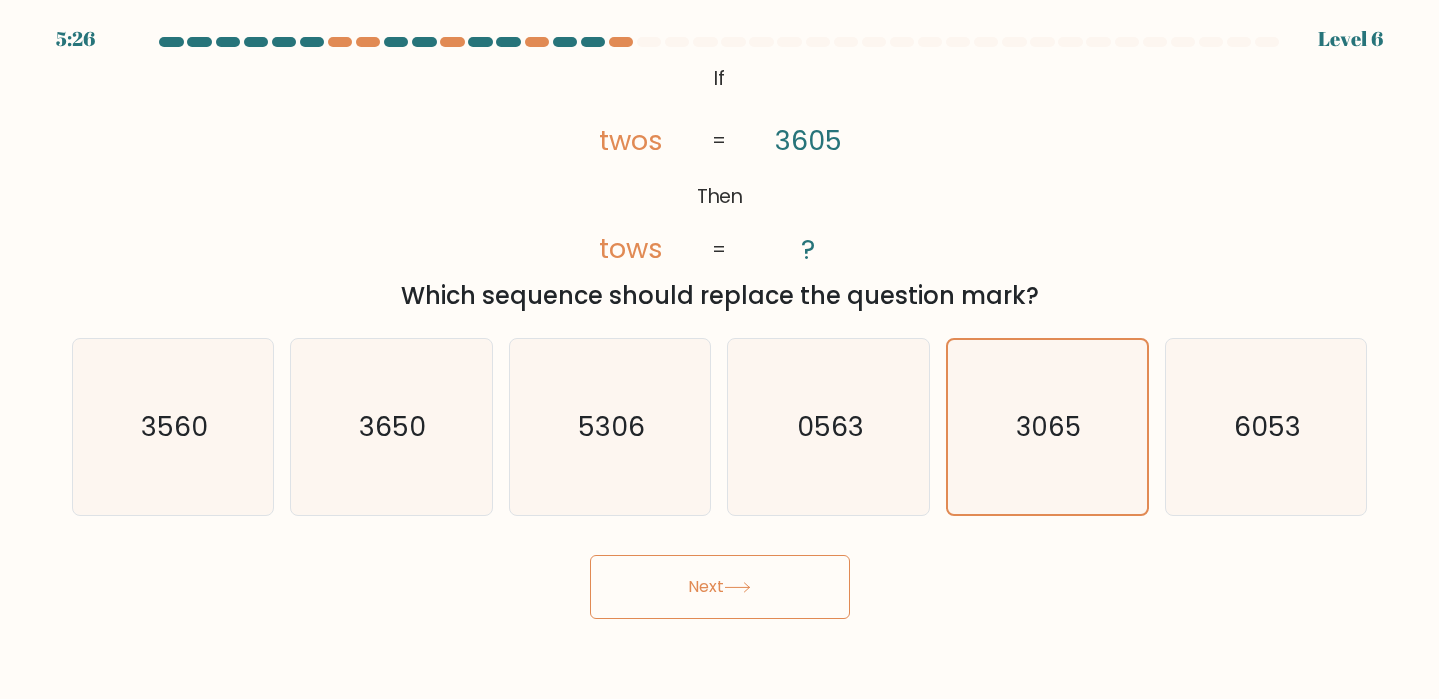 click on "Next" at bounding box center [720, 587] 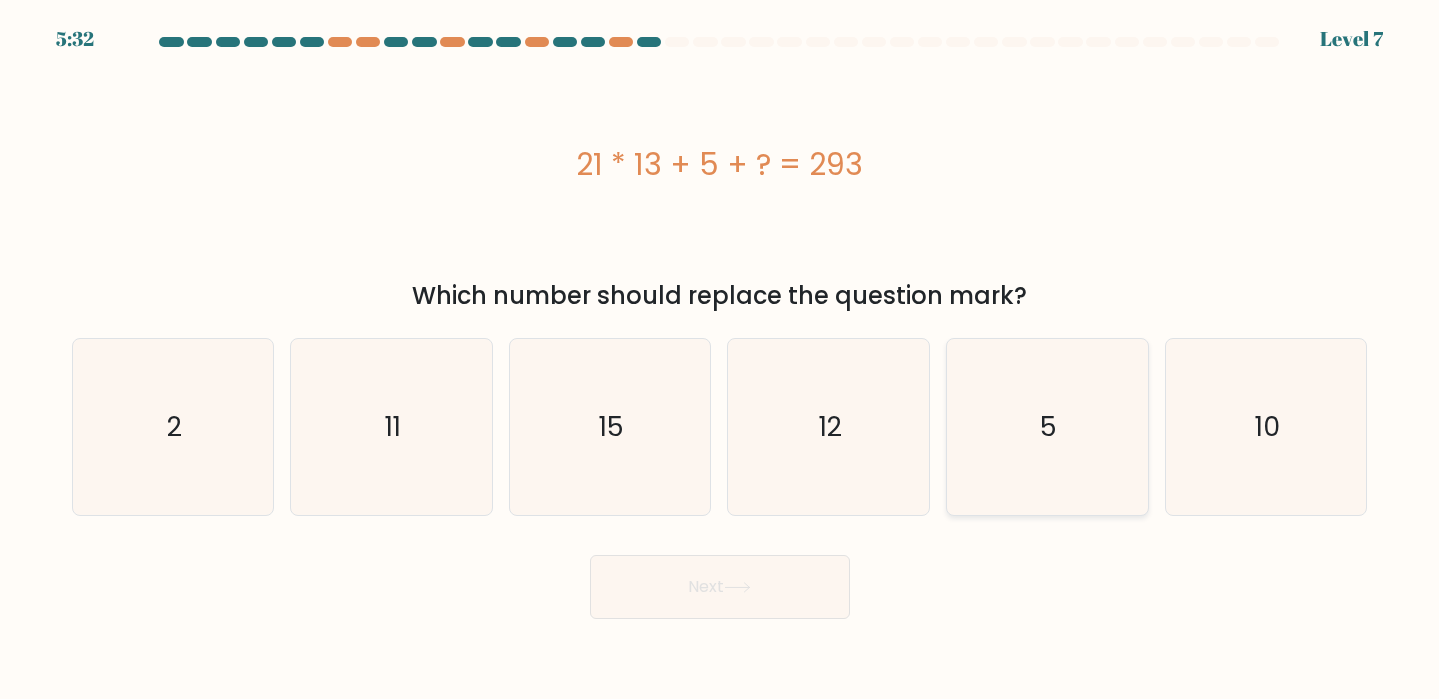 click on "5" at bounding box center (1047, 427) 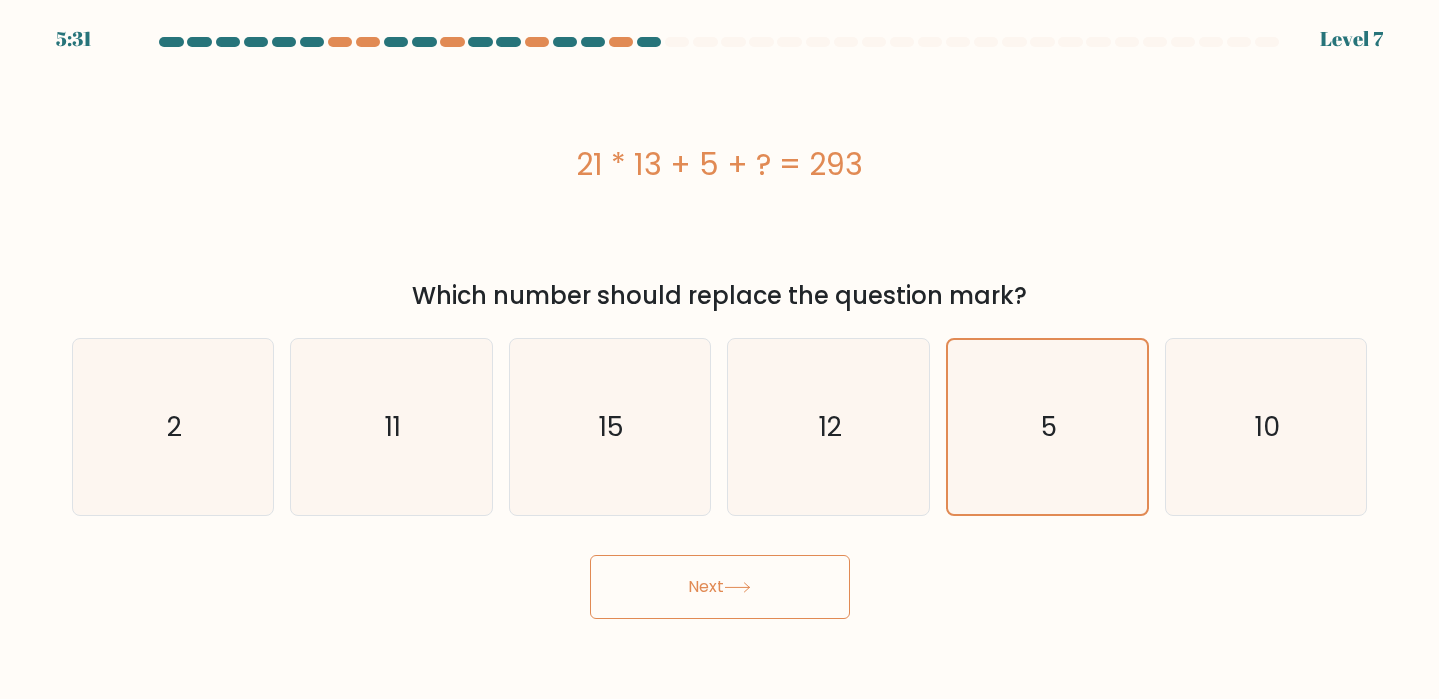 click on "Next" at bounding box center [720, 587] 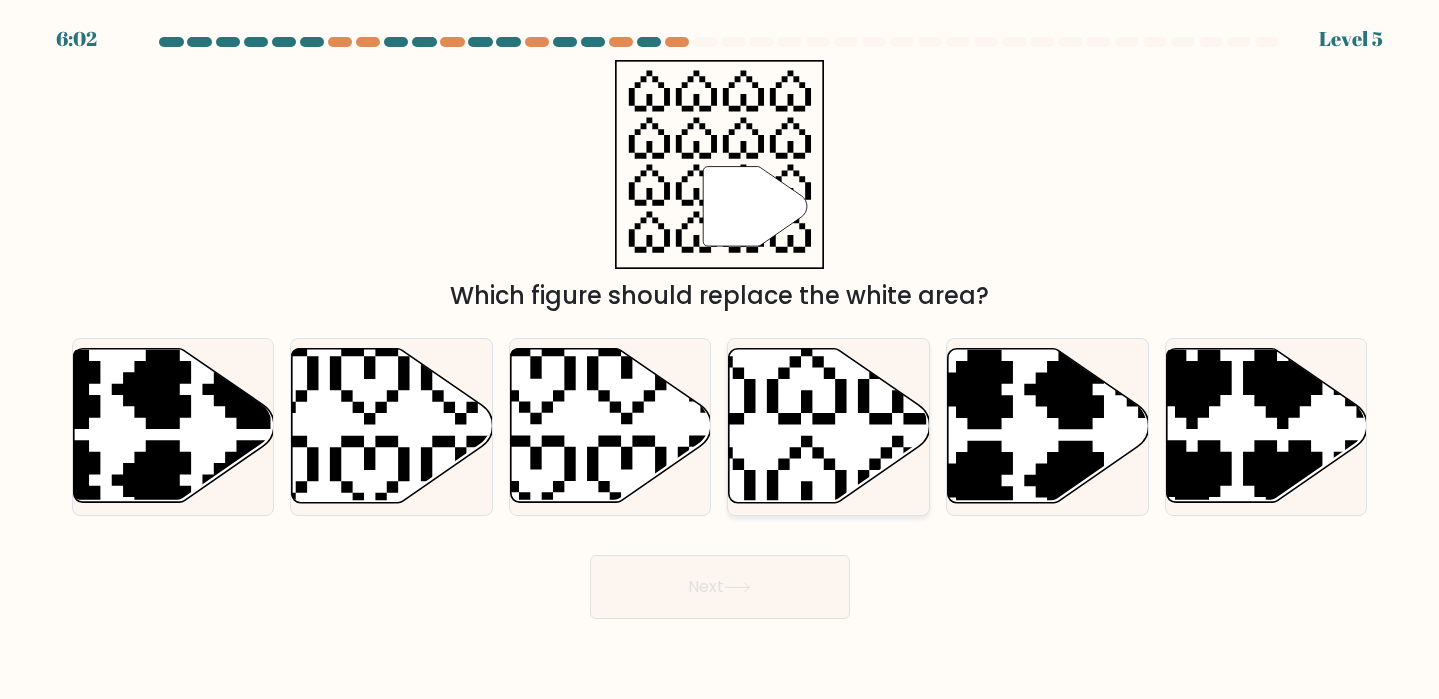 click at bounding box center (829, 426) 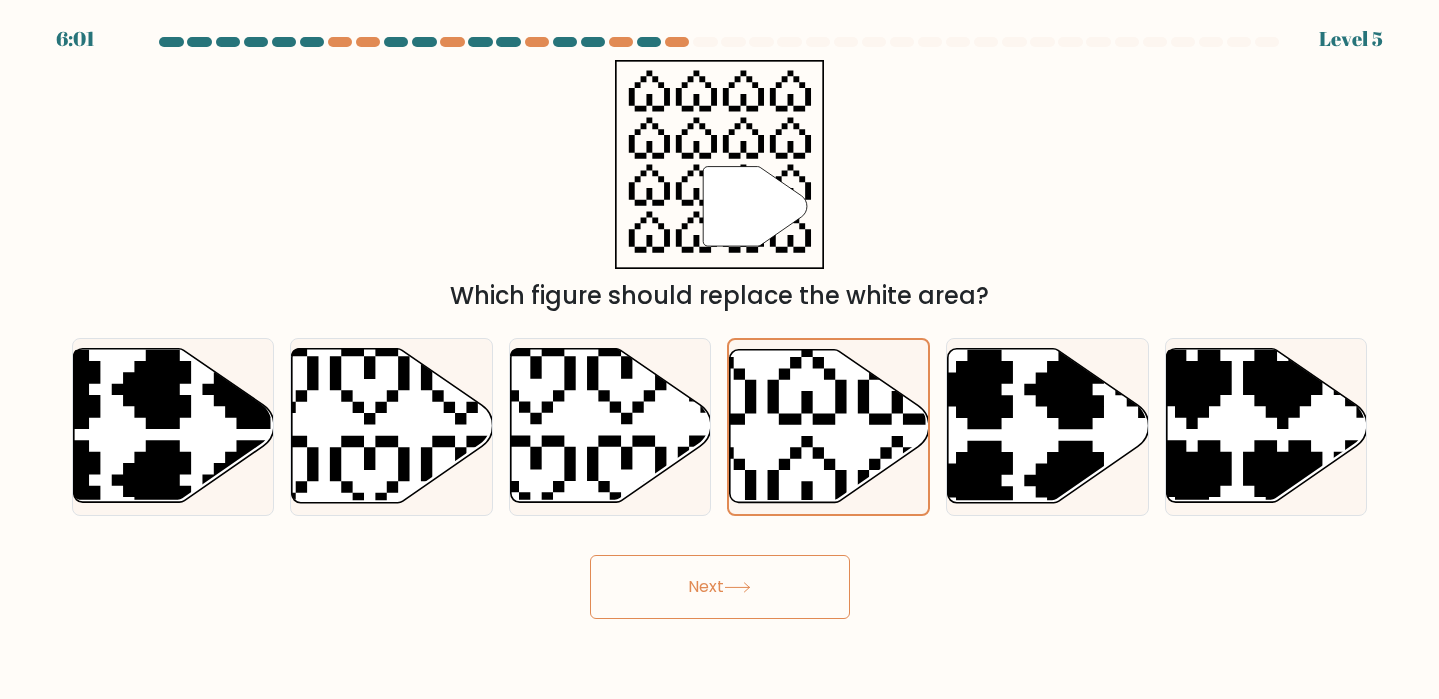 click on "Next" at bounding box center [720, 587] 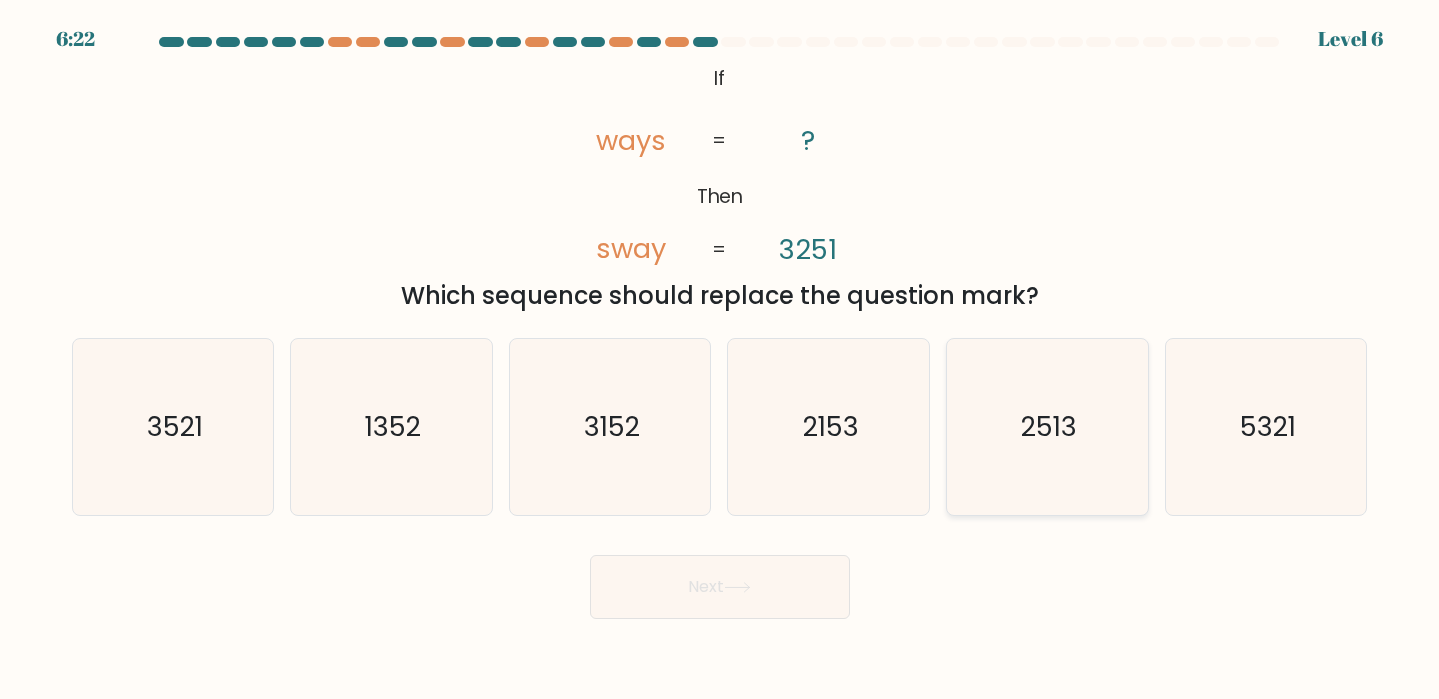 click on "2513" at bounding box center [1047, 427] 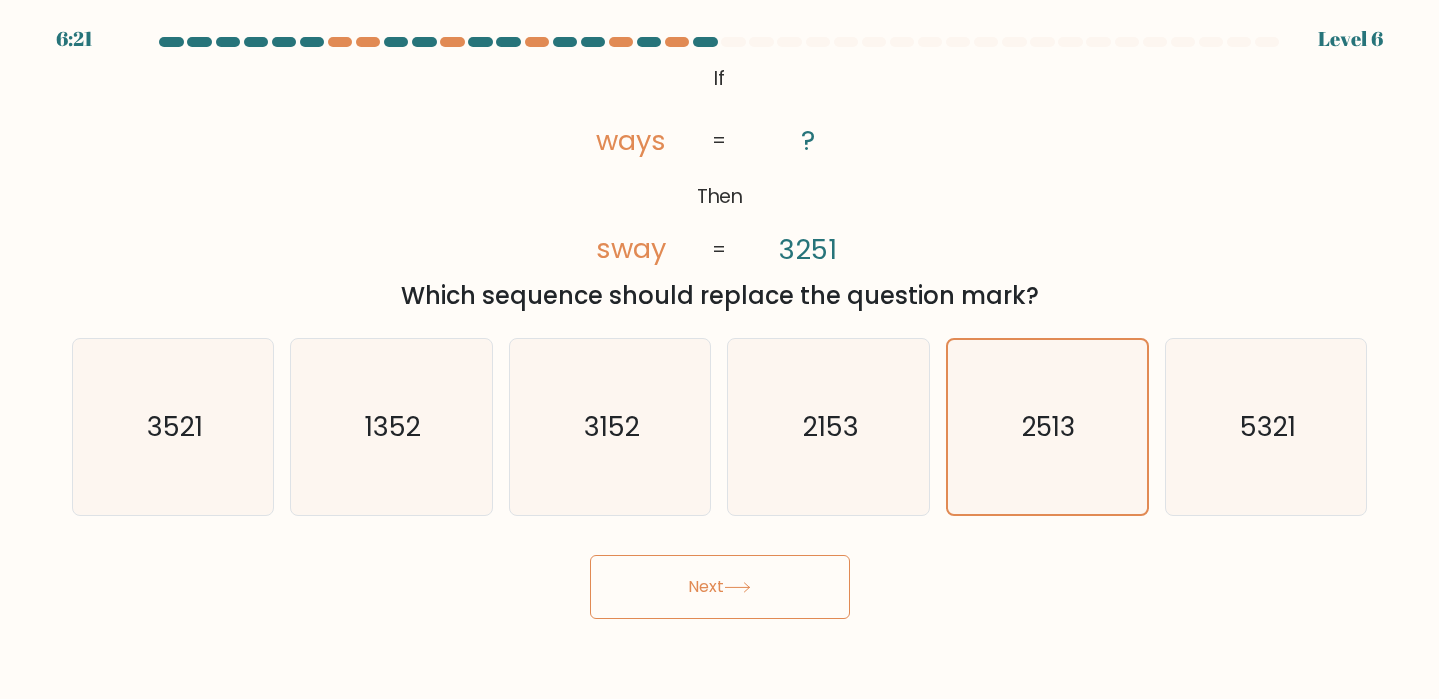 click on "Next" at bounding box center (720, 587) 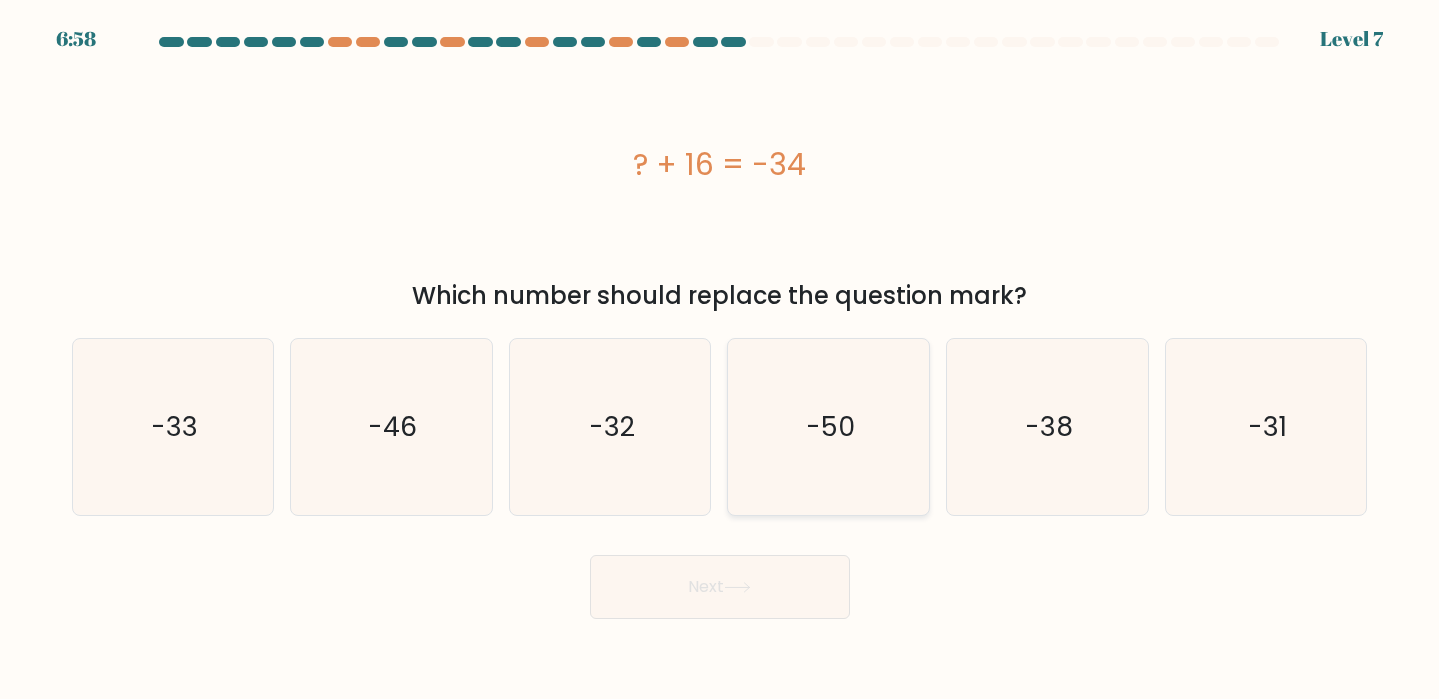 click on "-50" at bounding box center [829, 427] 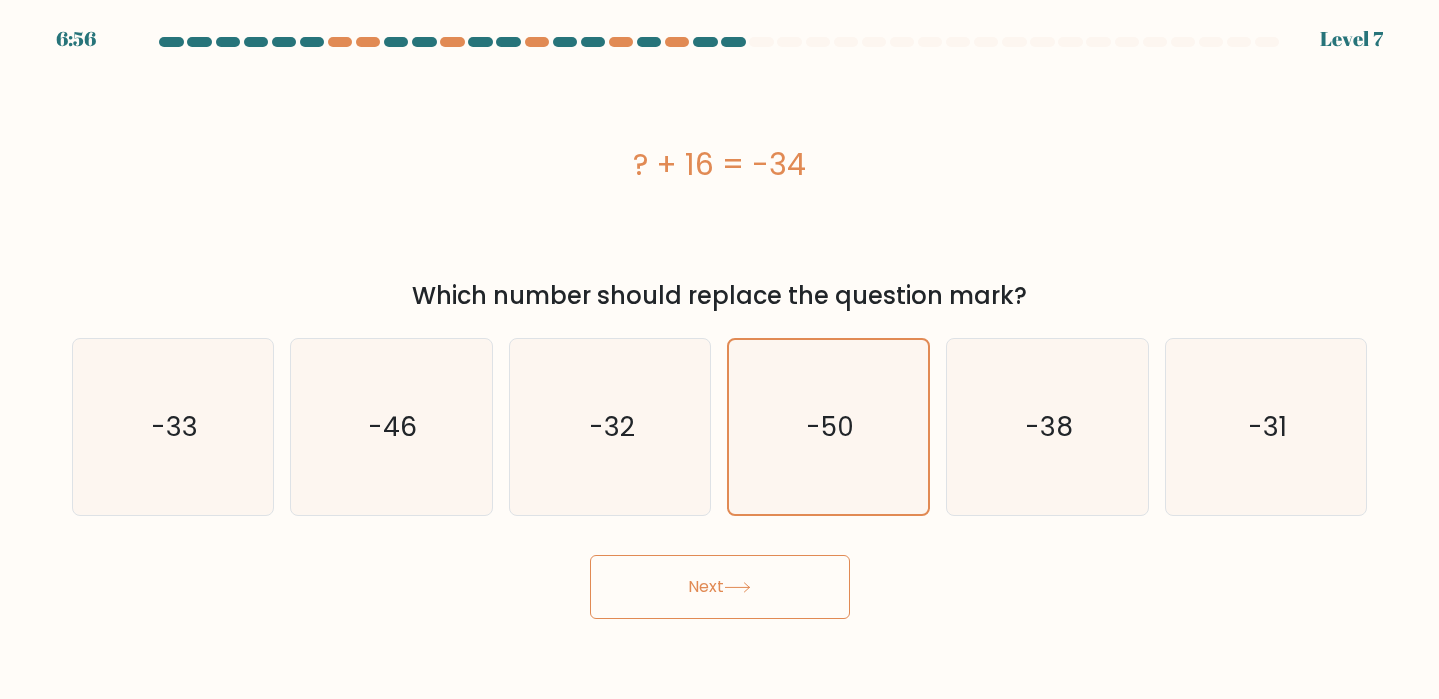 click on "Next" at bounding box center [720, 587] 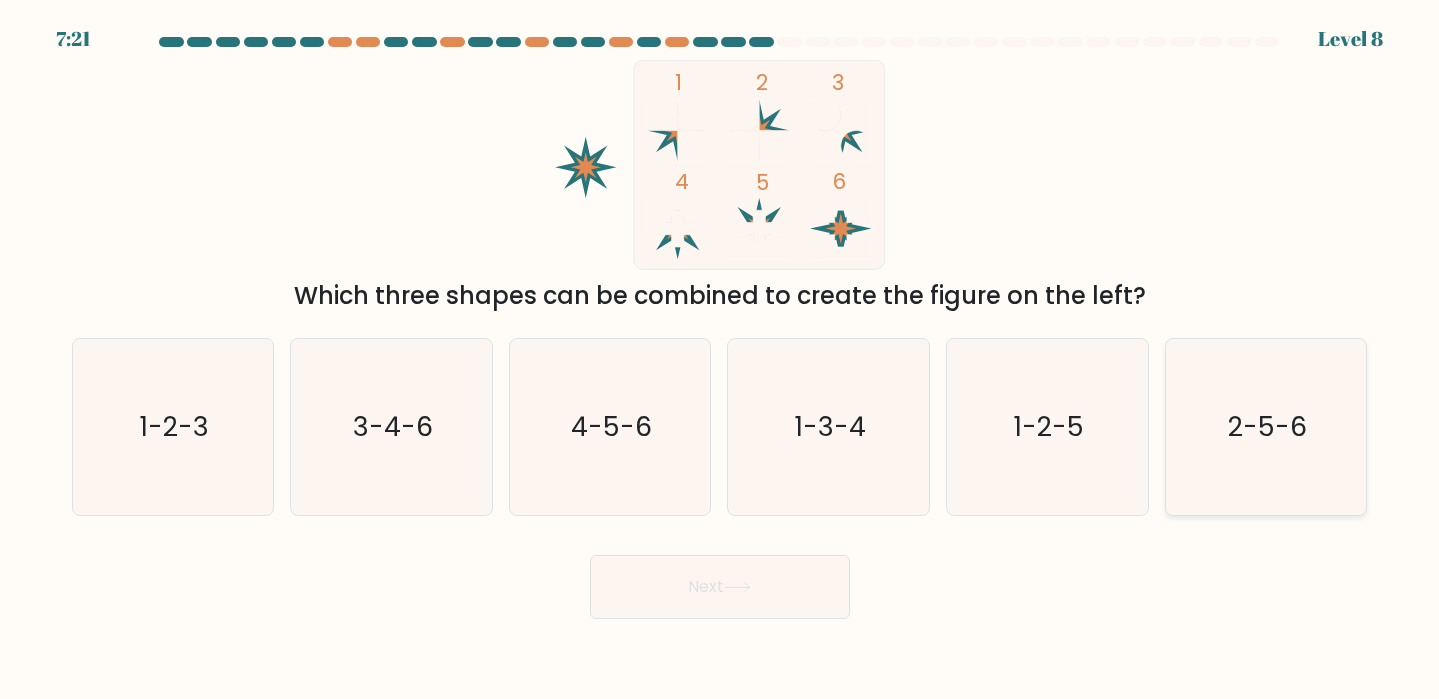click on "2-5-6" at bounding box center (1267, 426) 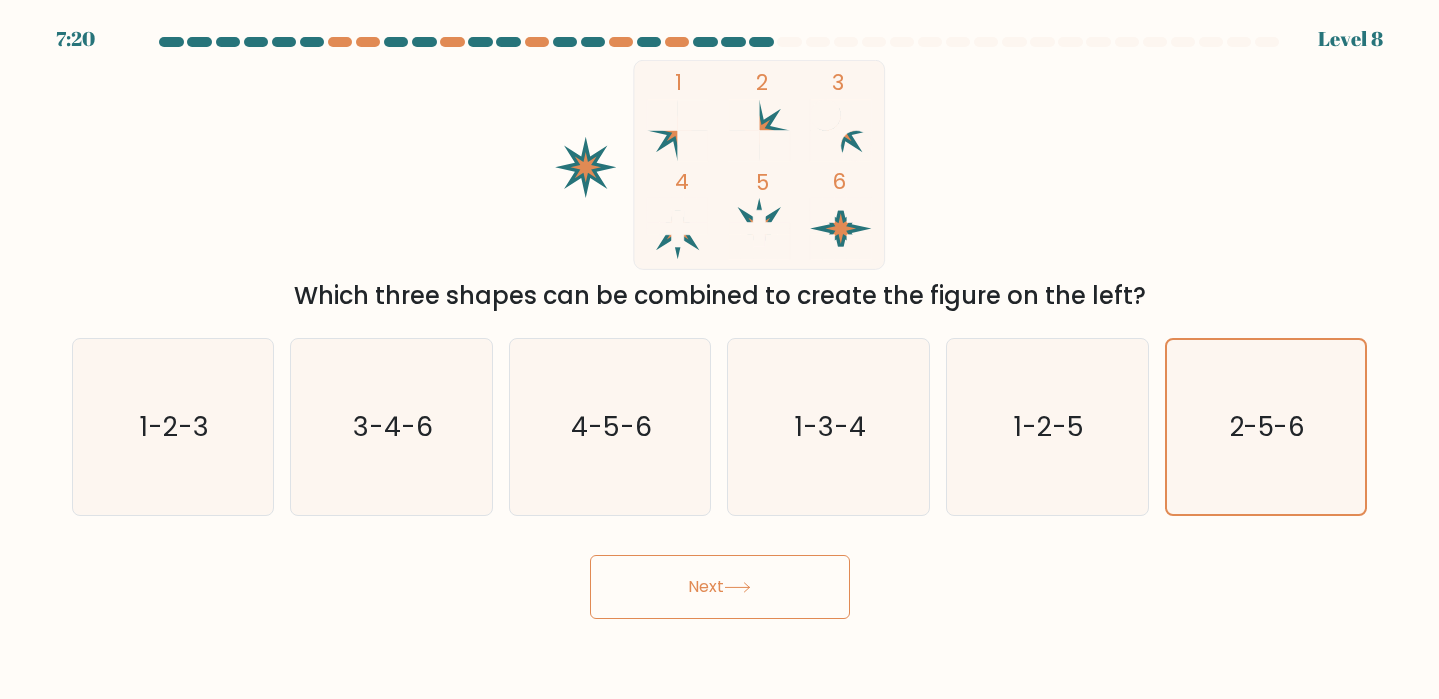 click on "Next" at bounding box center [720, 587] 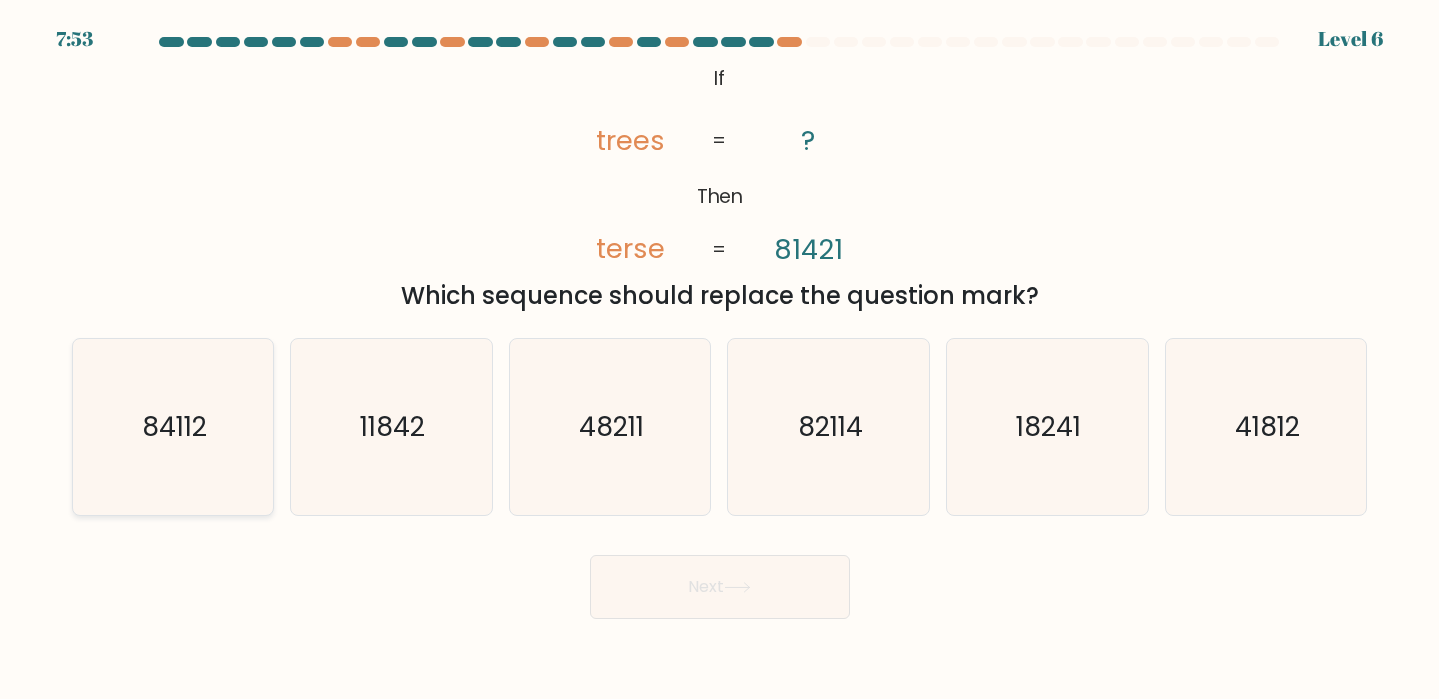 click on "84112" at bounding box center [173, 427] 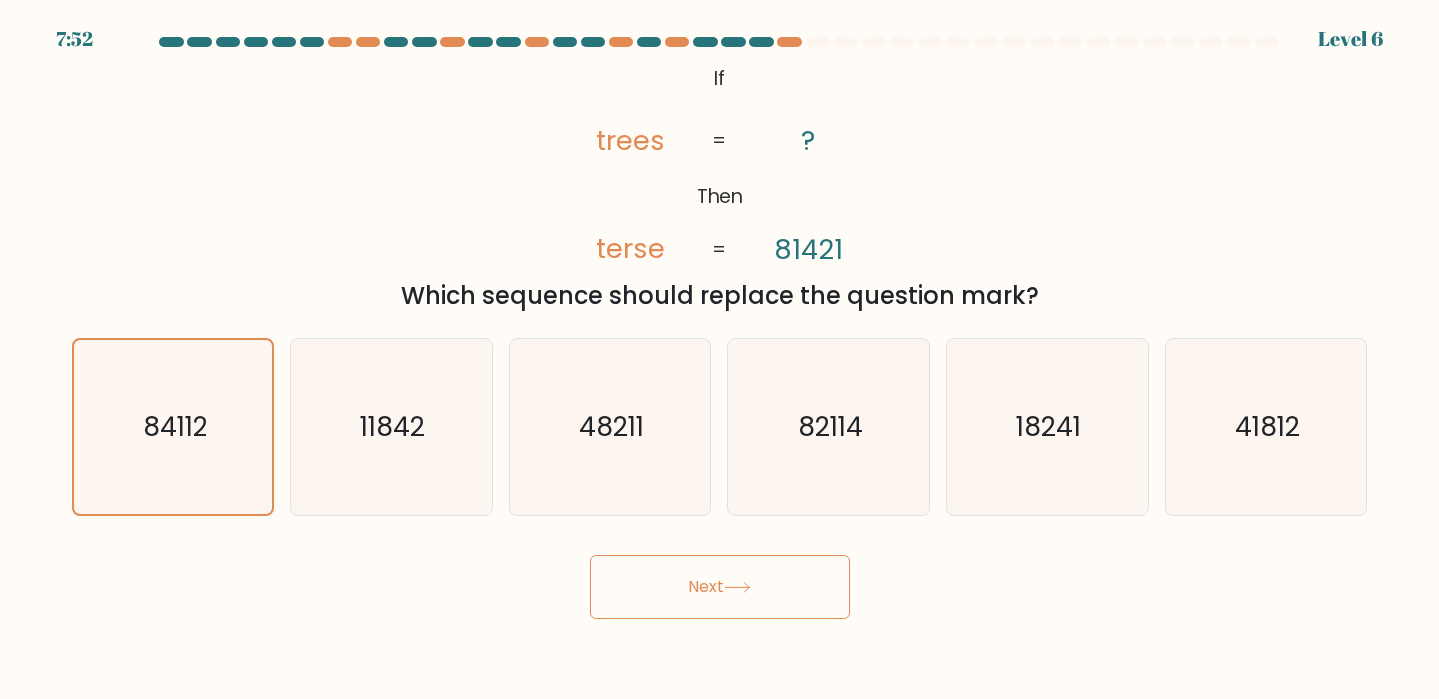 click on "Next" at bounding box center (720, 587) 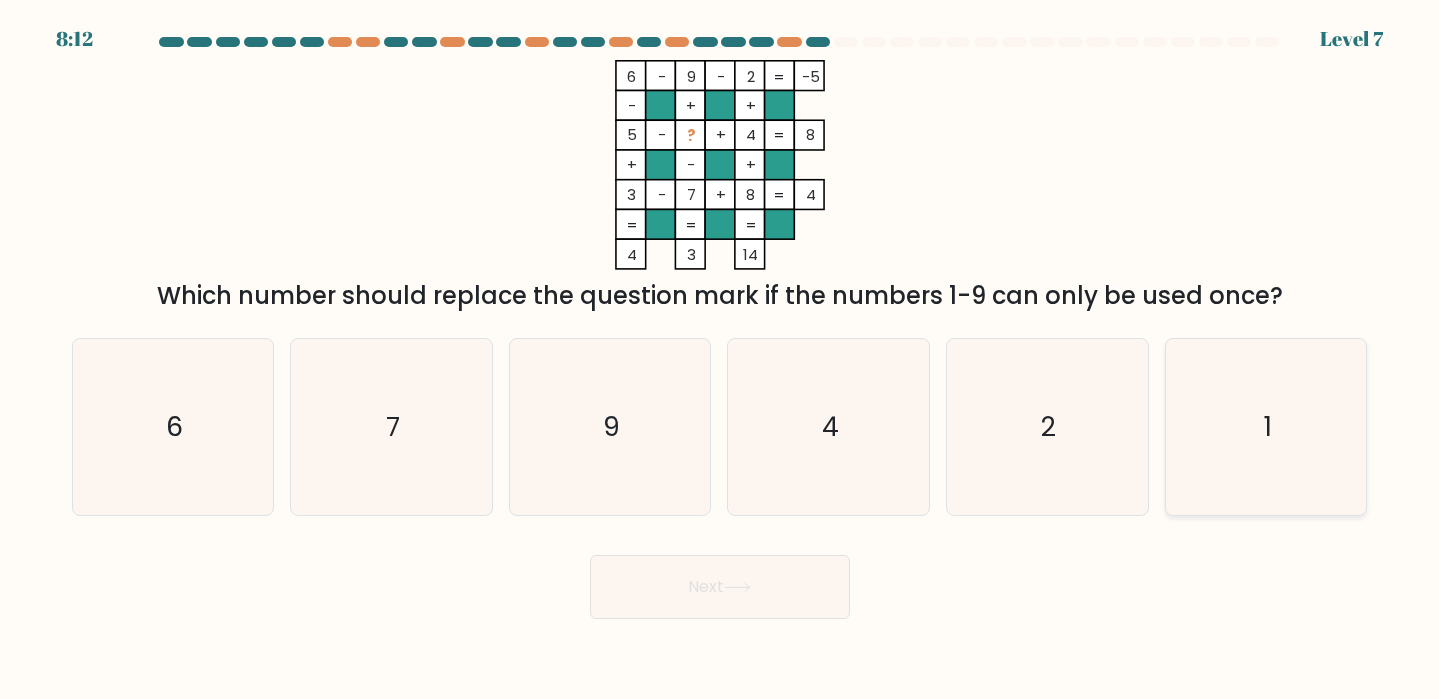 click on "1" at bounding box center (1266, 427) 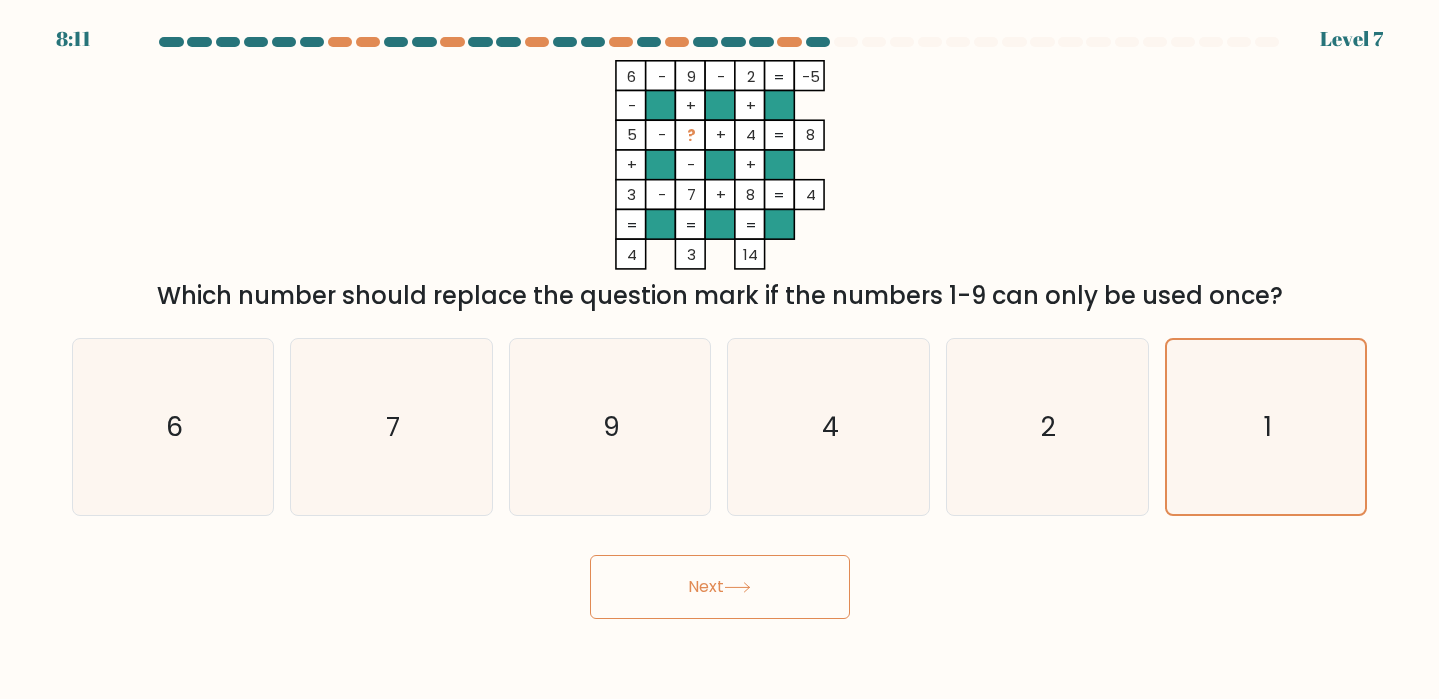 click at bounding box center (737, 587) 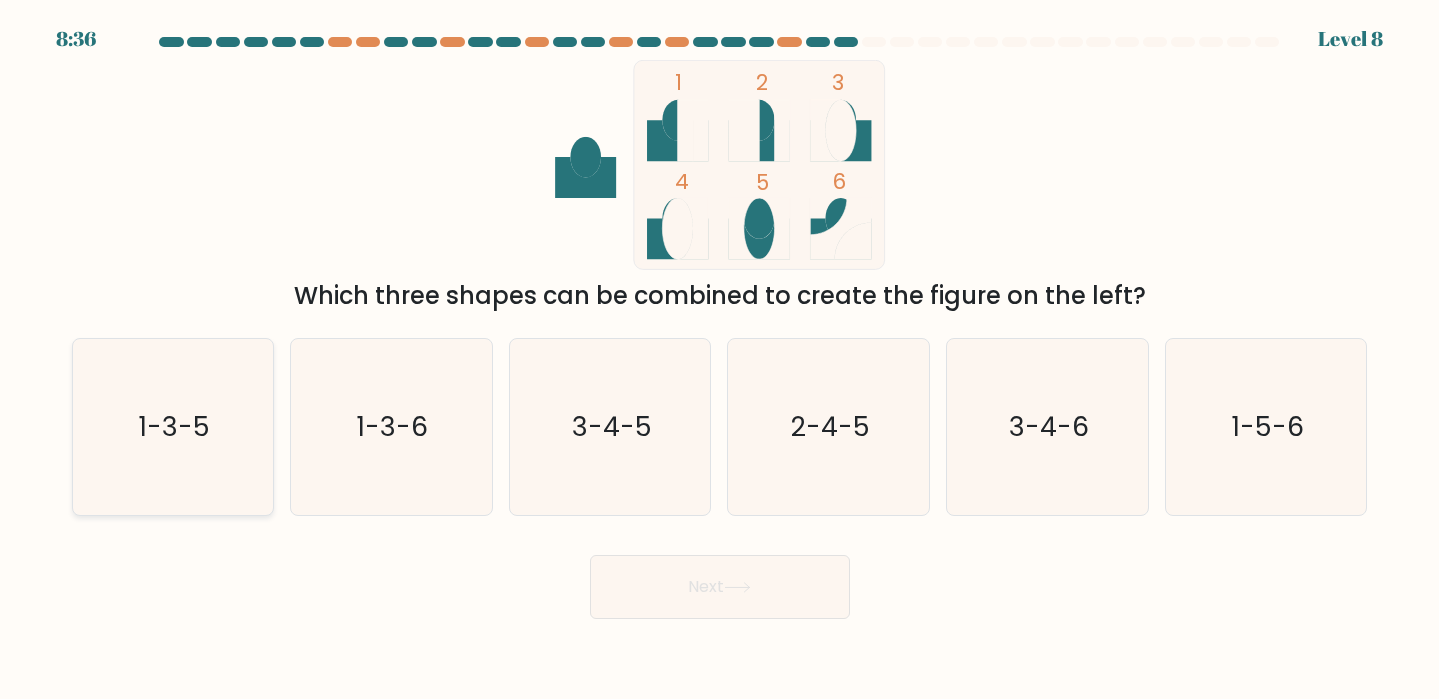 click on "1-3-5" at bounding box center (173, 427) 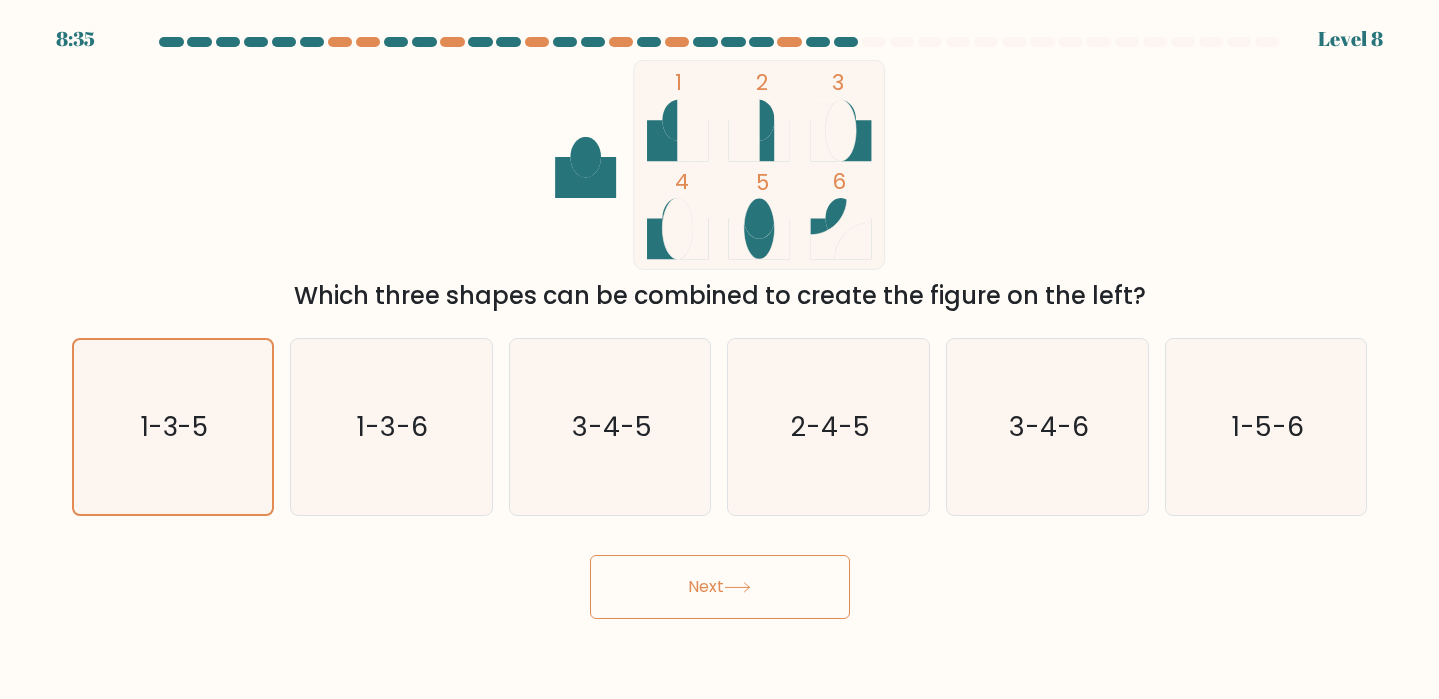 click on "Next" at bounding box center (720, 587) 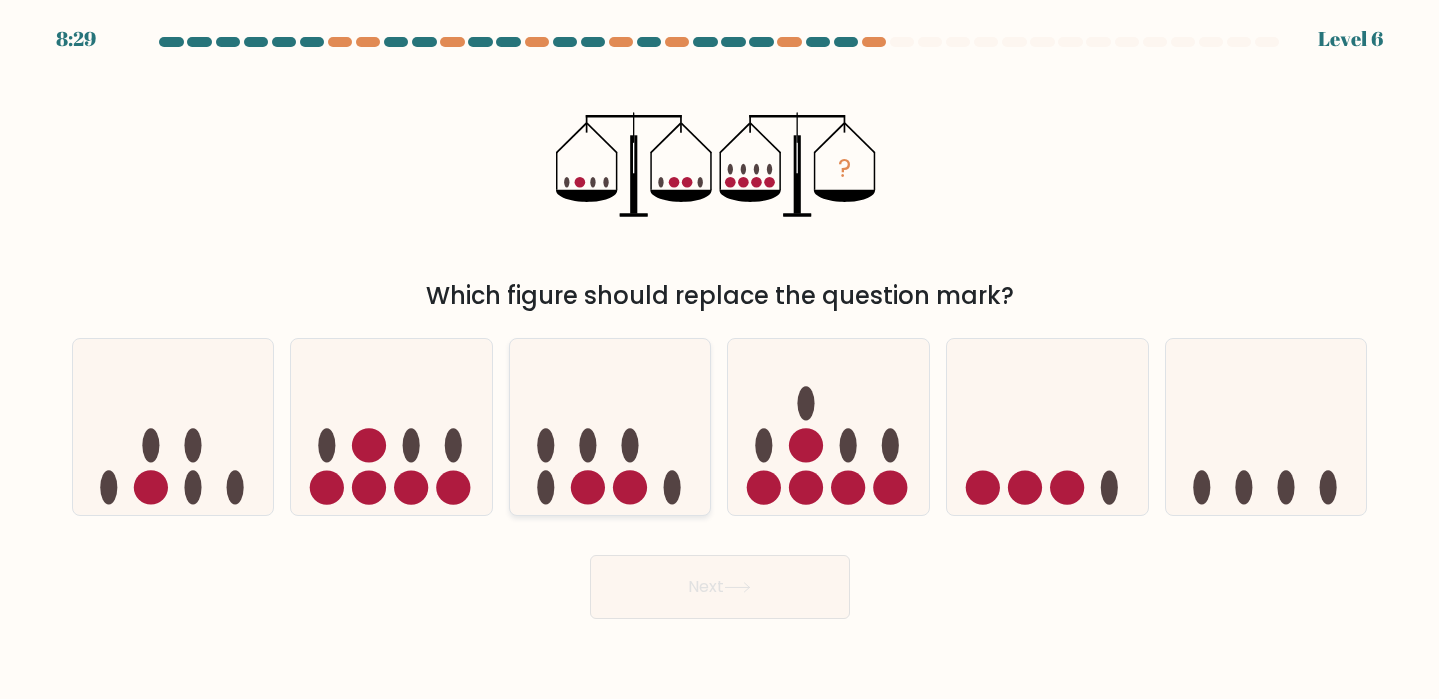 click at bounding box center (610, 427) 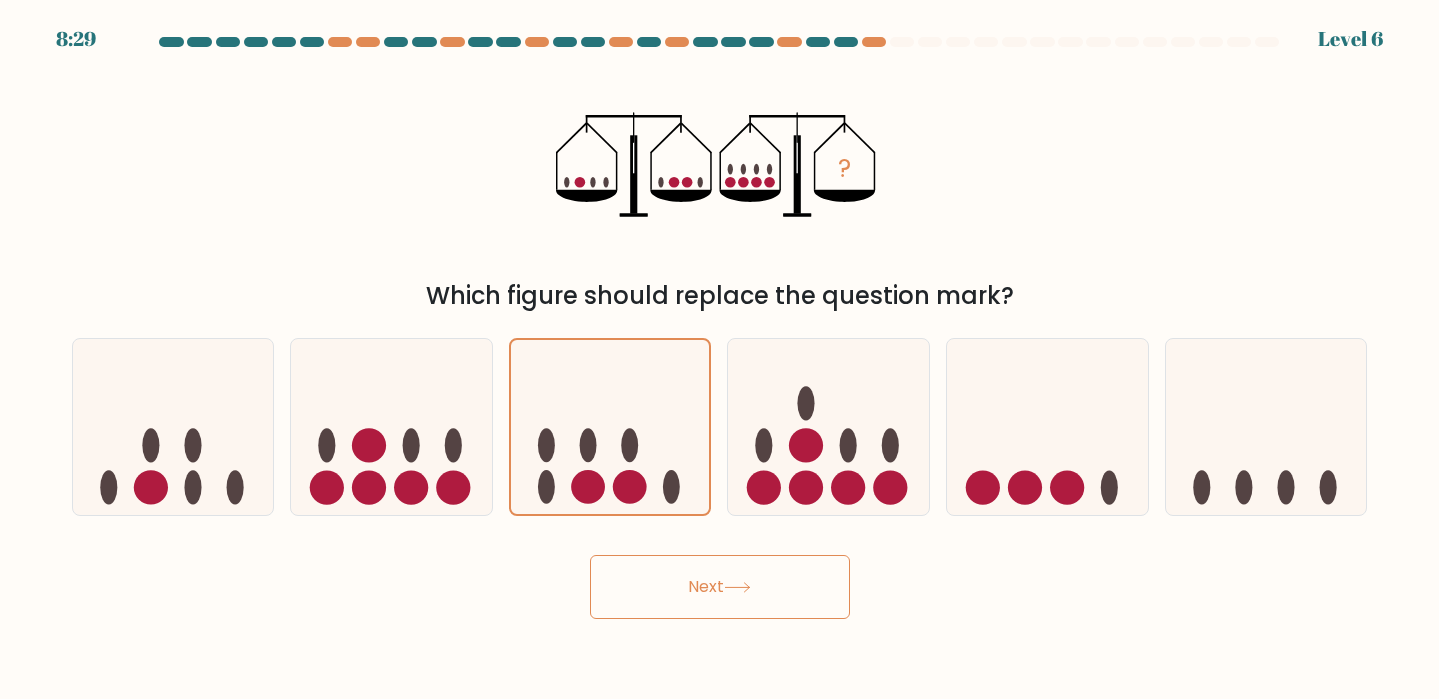 click on "Next" at bounding box center [720, 587] 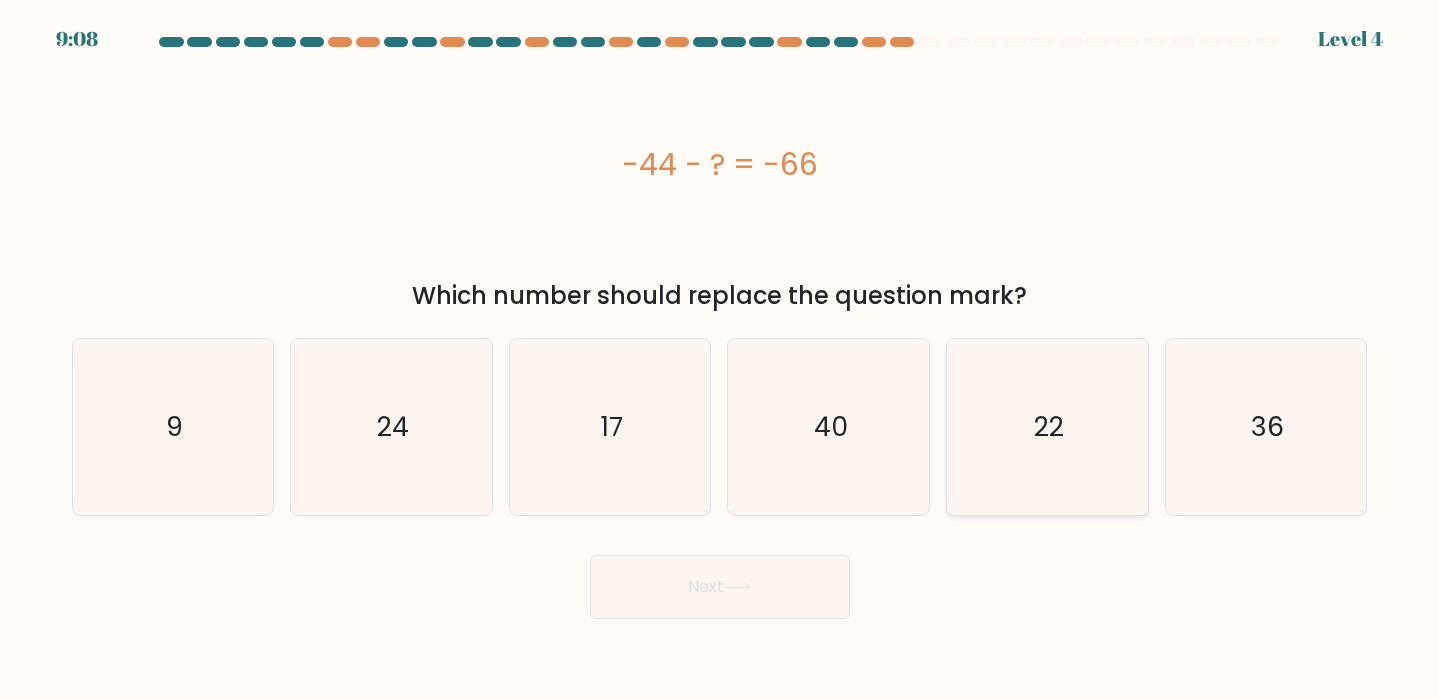 click on "22" at bounding box center [1047, 427] 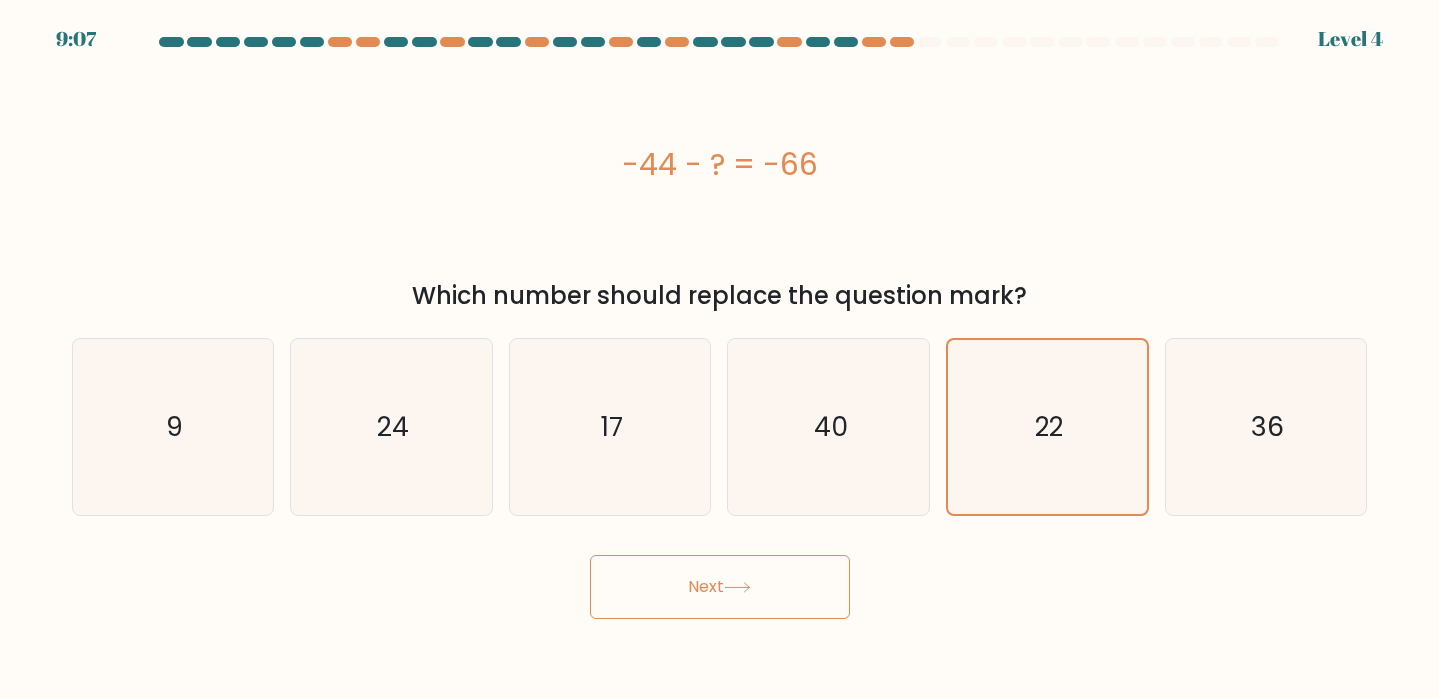 click at bounding box center [737, 587] 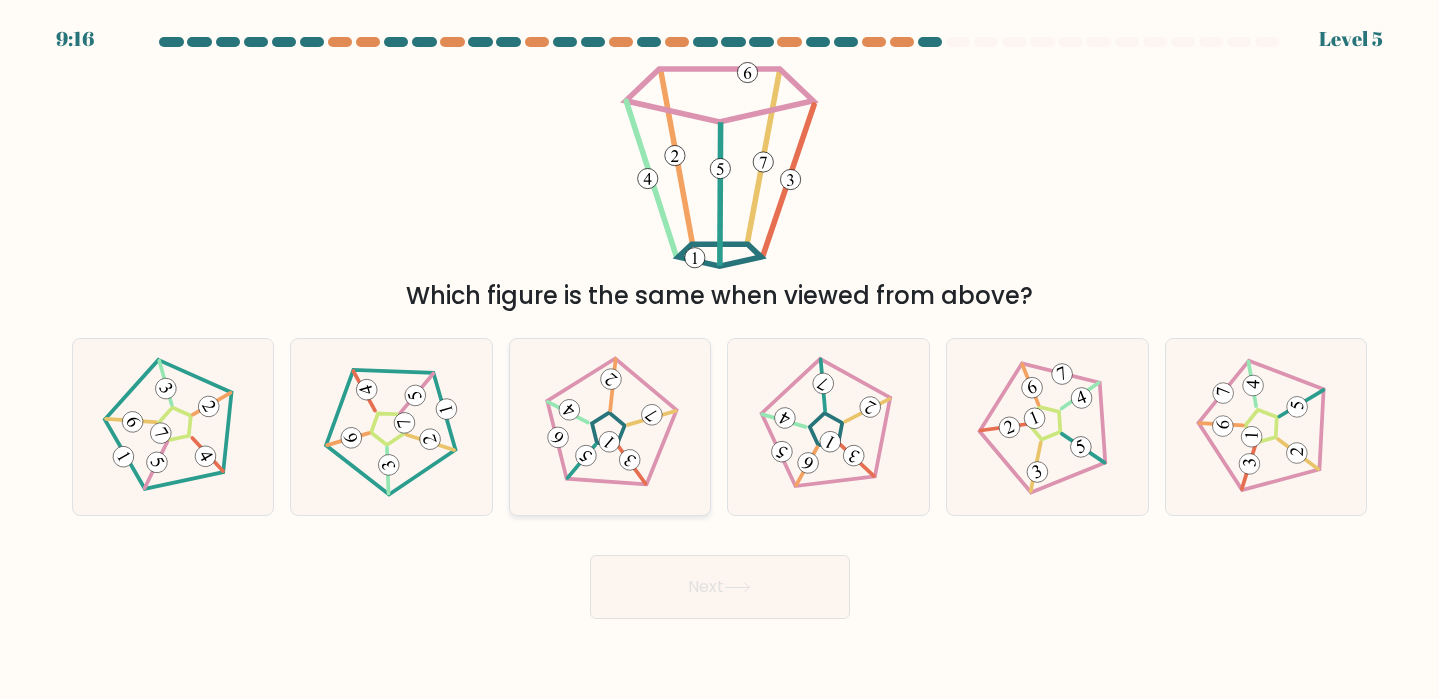 click at bounding box center [610, 427] 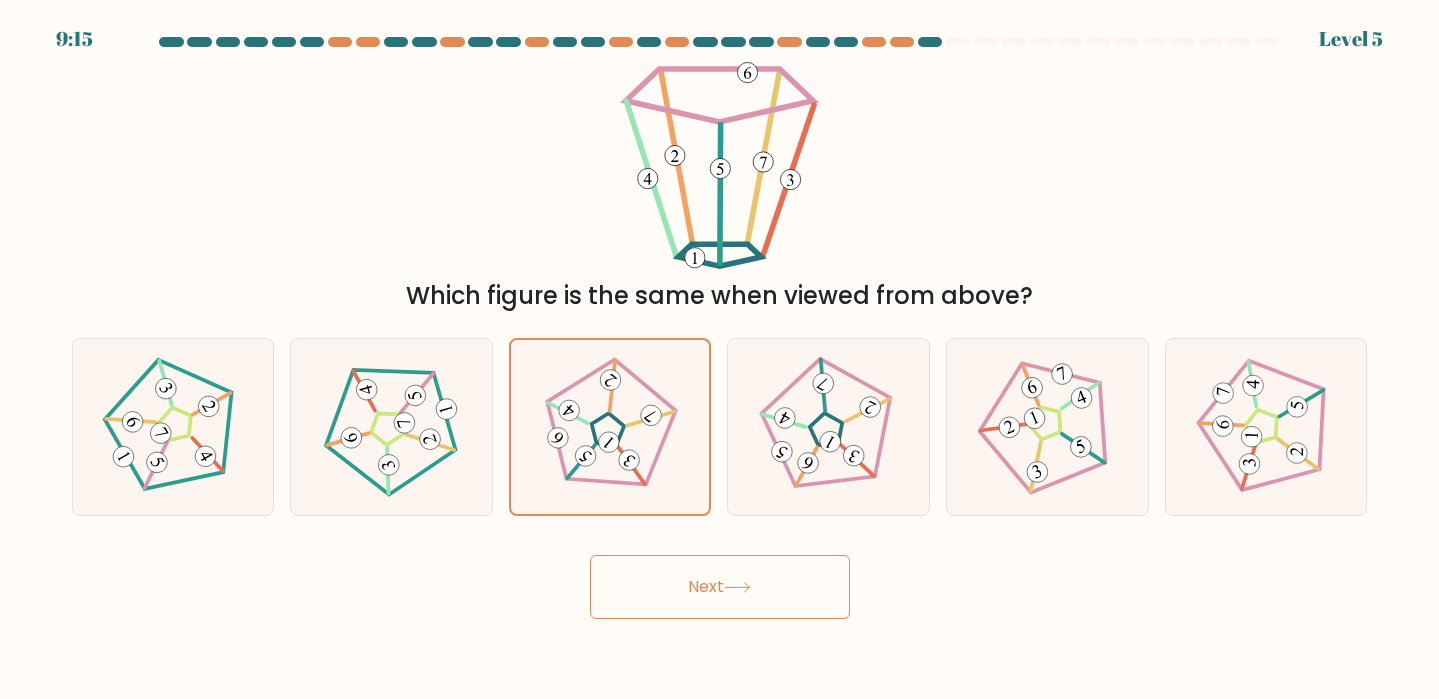 click on "Next" at bounding box center [720, 587] 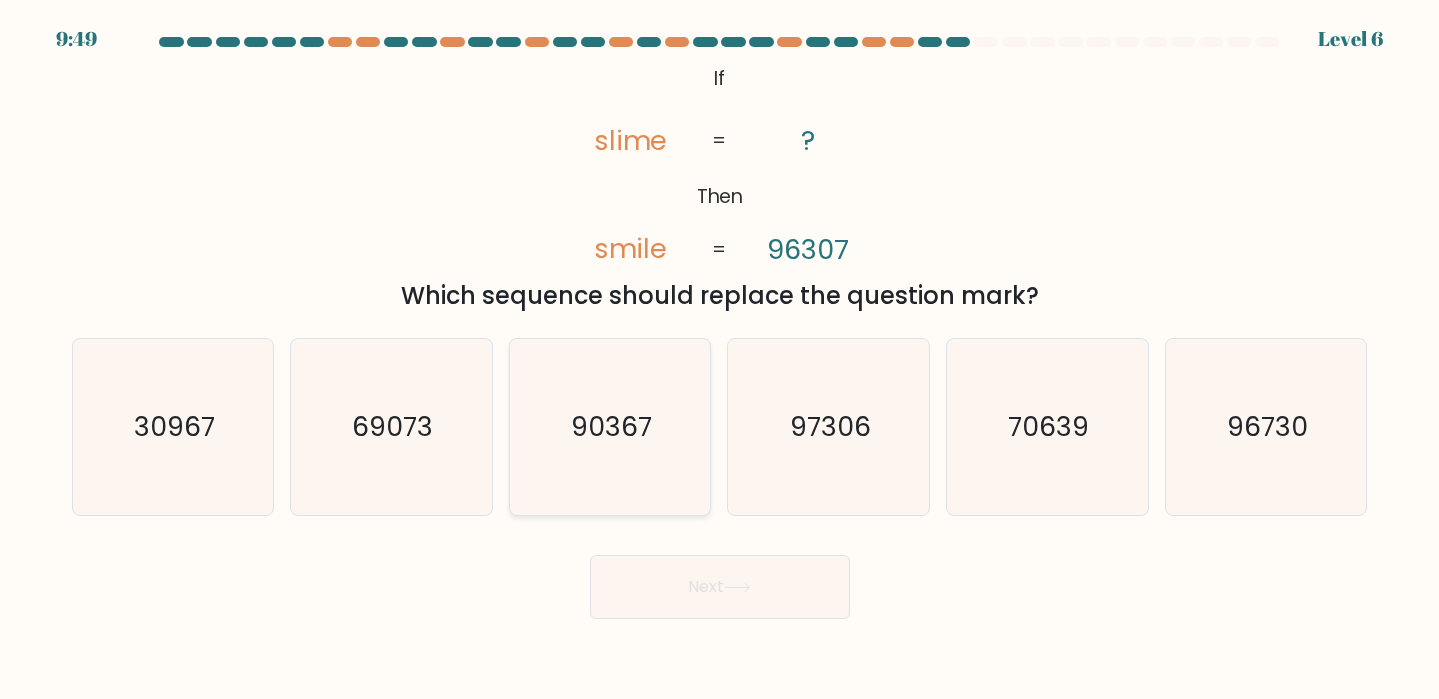 click on "90367" at bounding box center [611, 426] 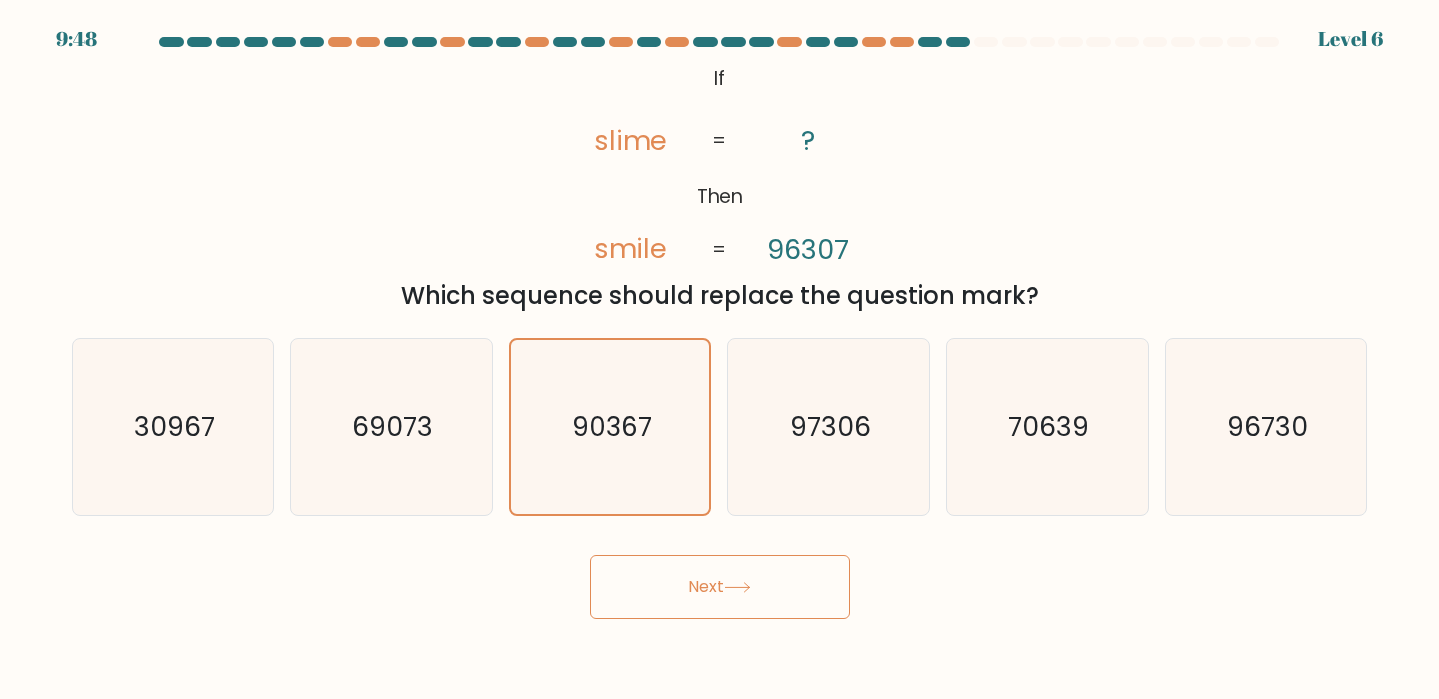 click on "Next" at bounding box center (720, 587) 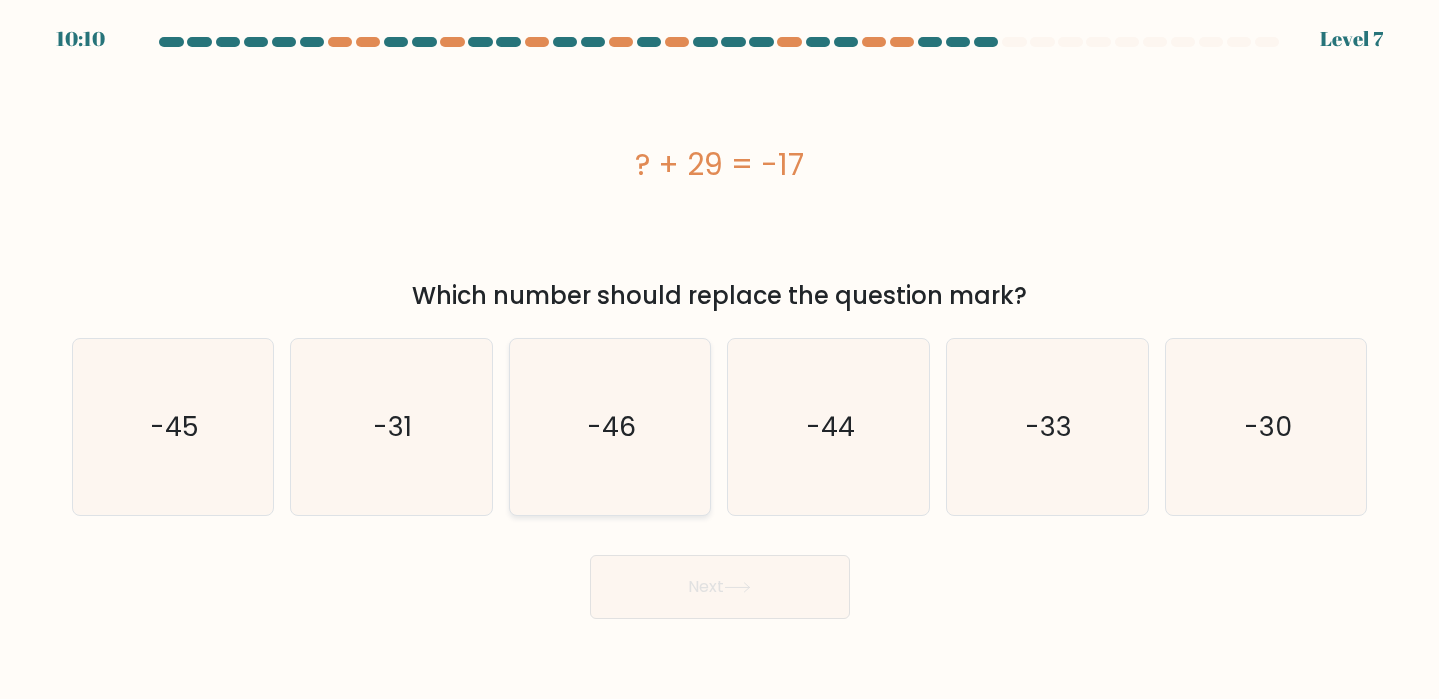 click on "-46" at bounding box center (610, 427) 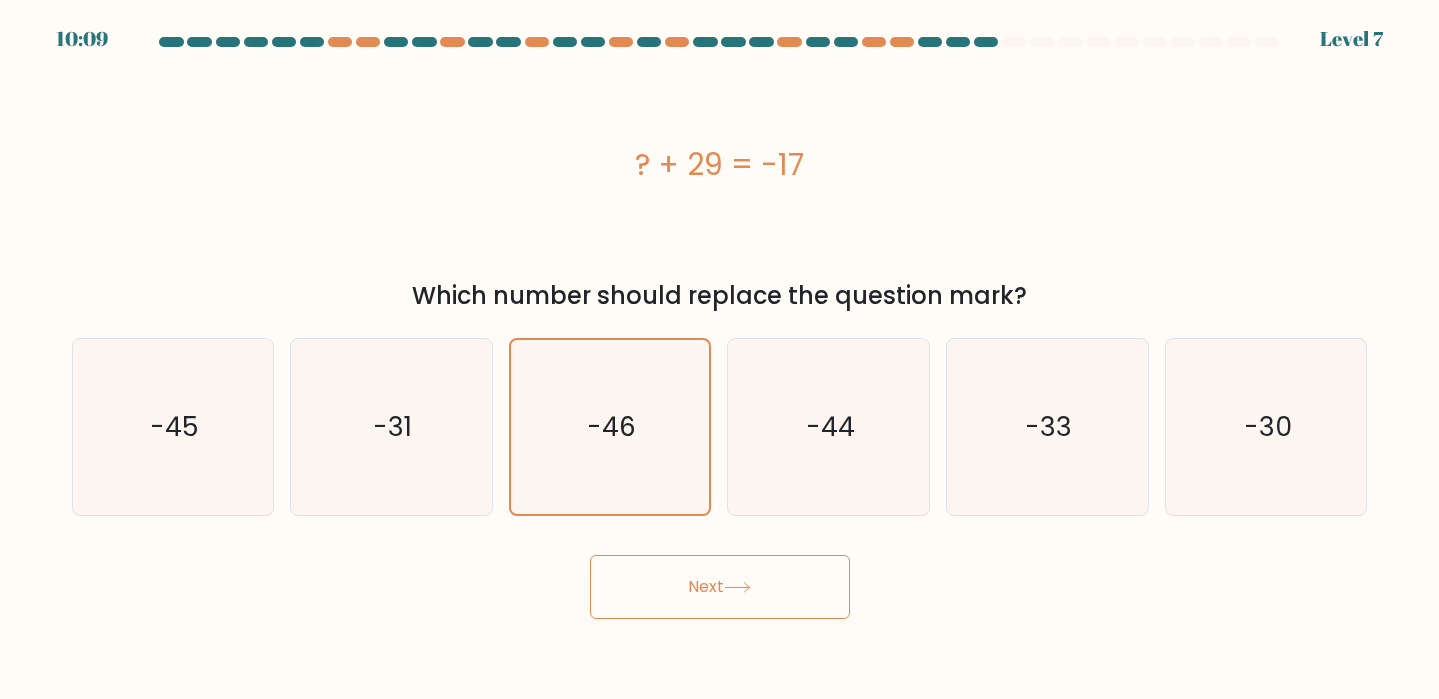 click on "Next" at bounding box center [720, 587] 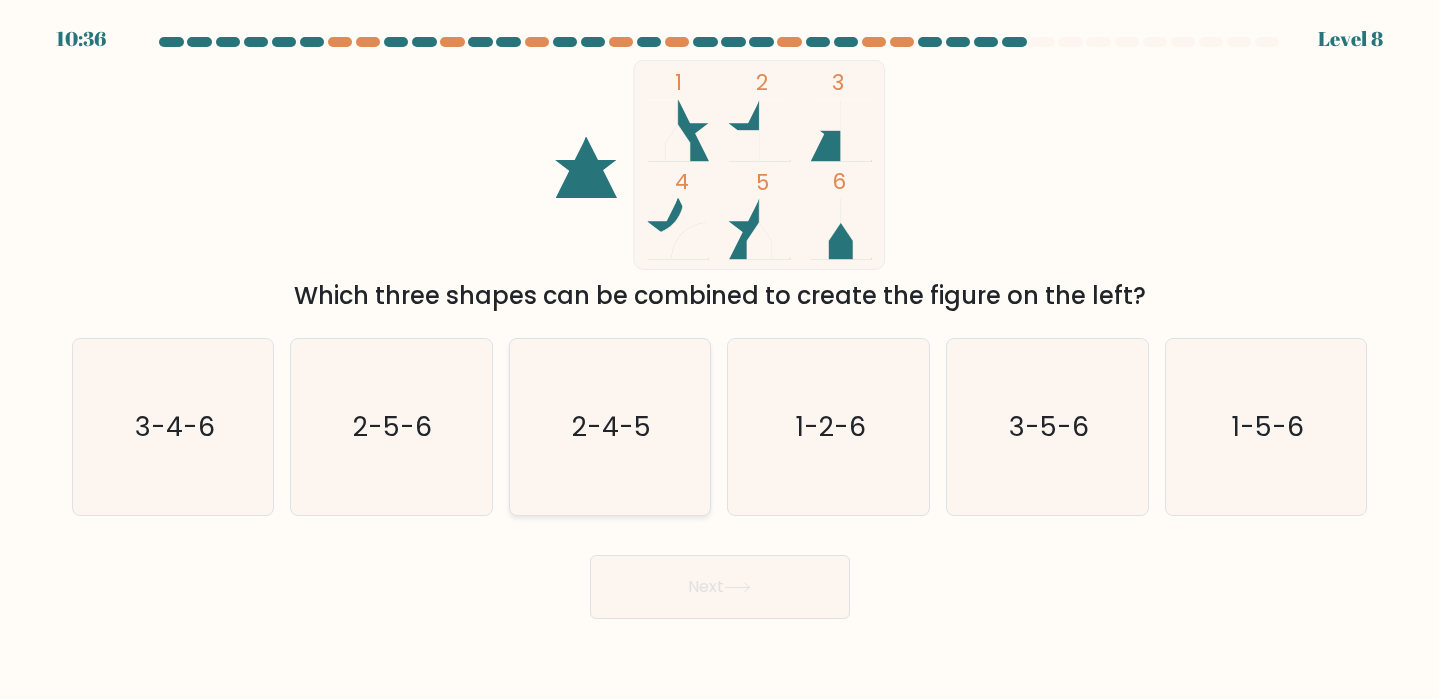 click on "2-4-5" at bounding box center (610, 427) 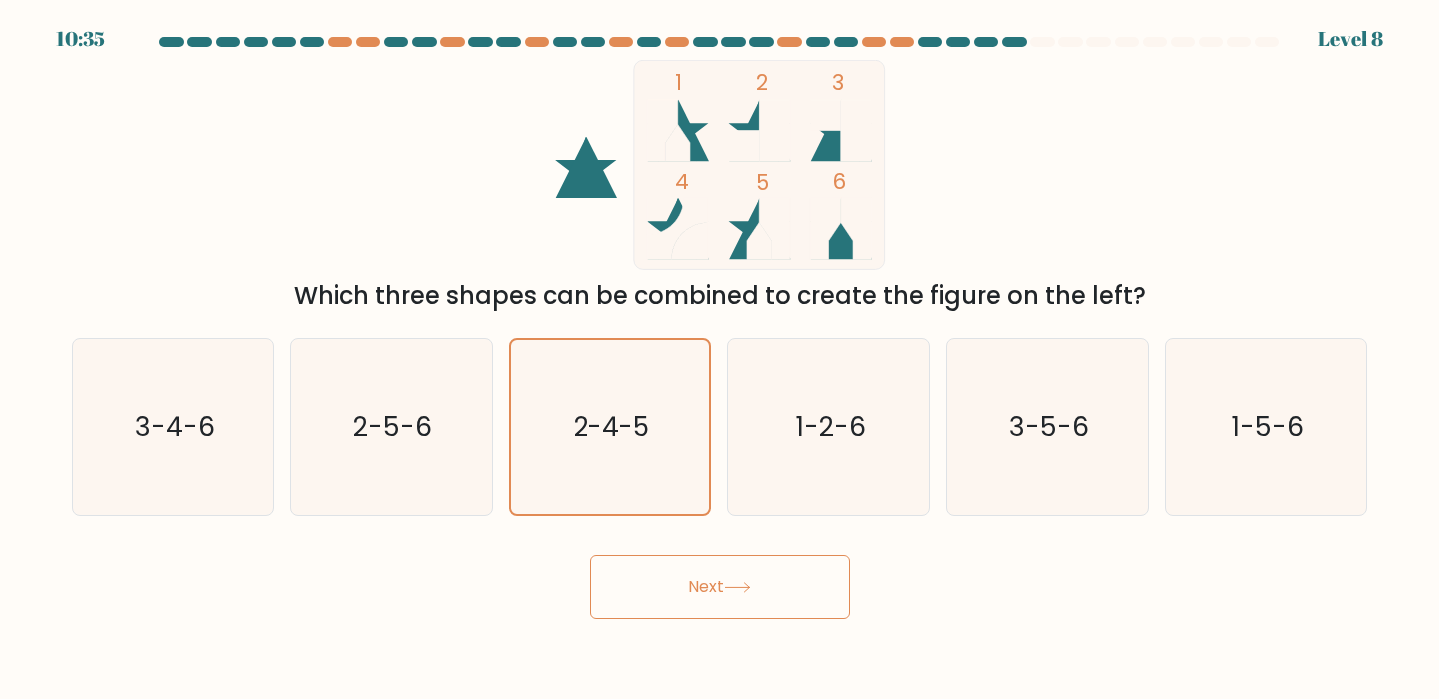 click on "Next" at bounding box center (720, 587) 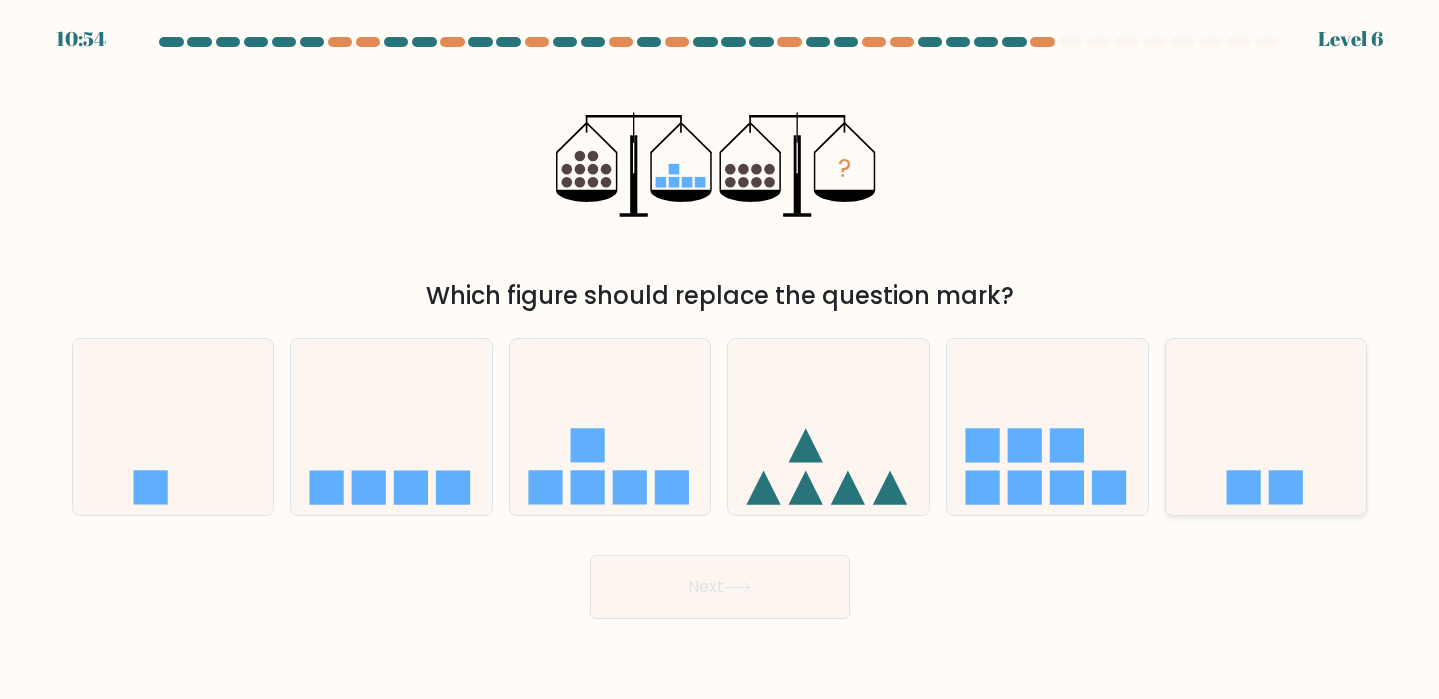 click at bounding box center [1266, 427] 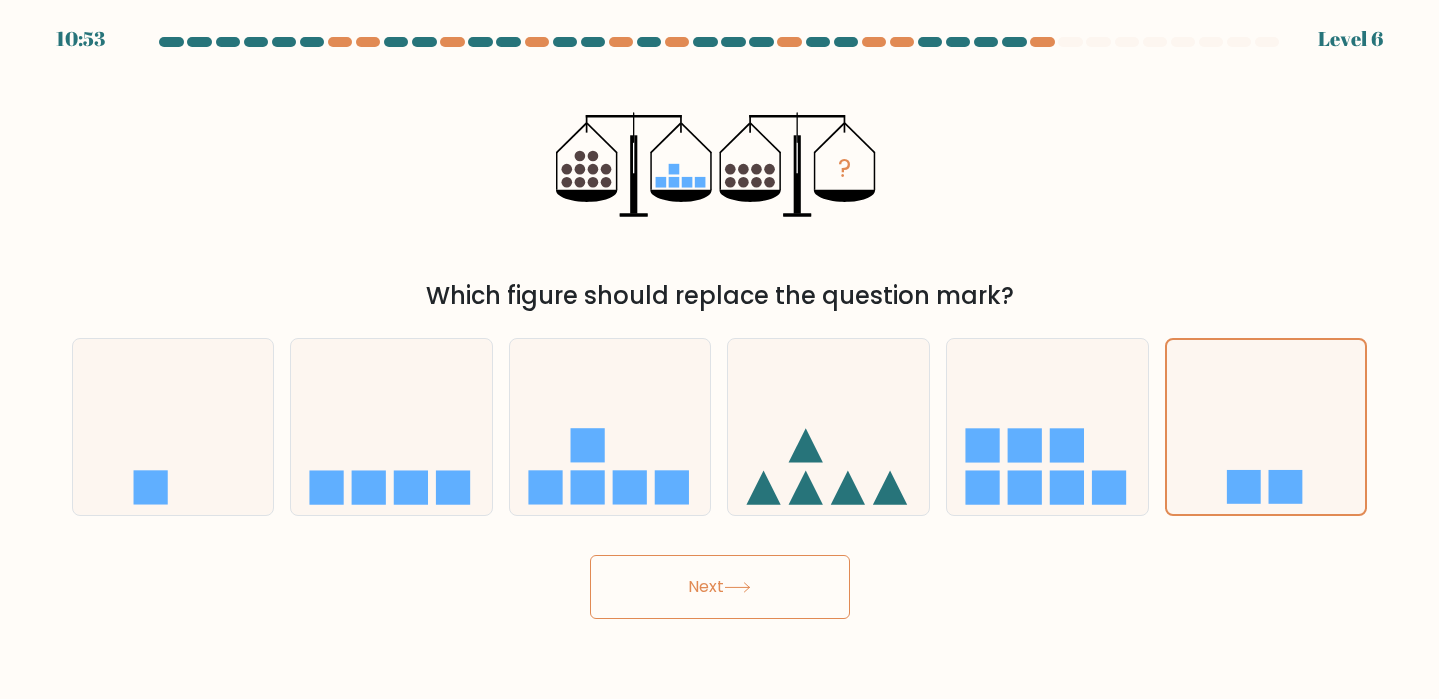 click on "Next" at bounding box center [720, 587] 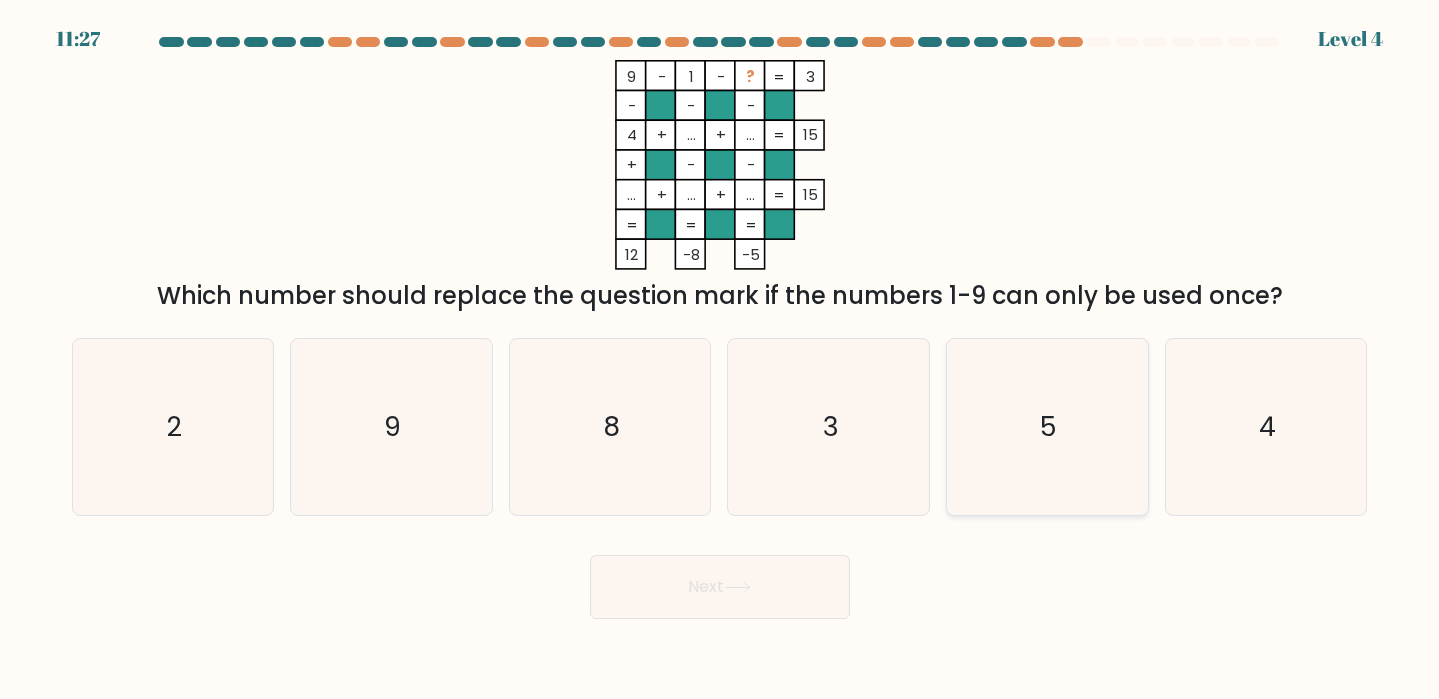 click on "5" at bounding box center (1047, 427) 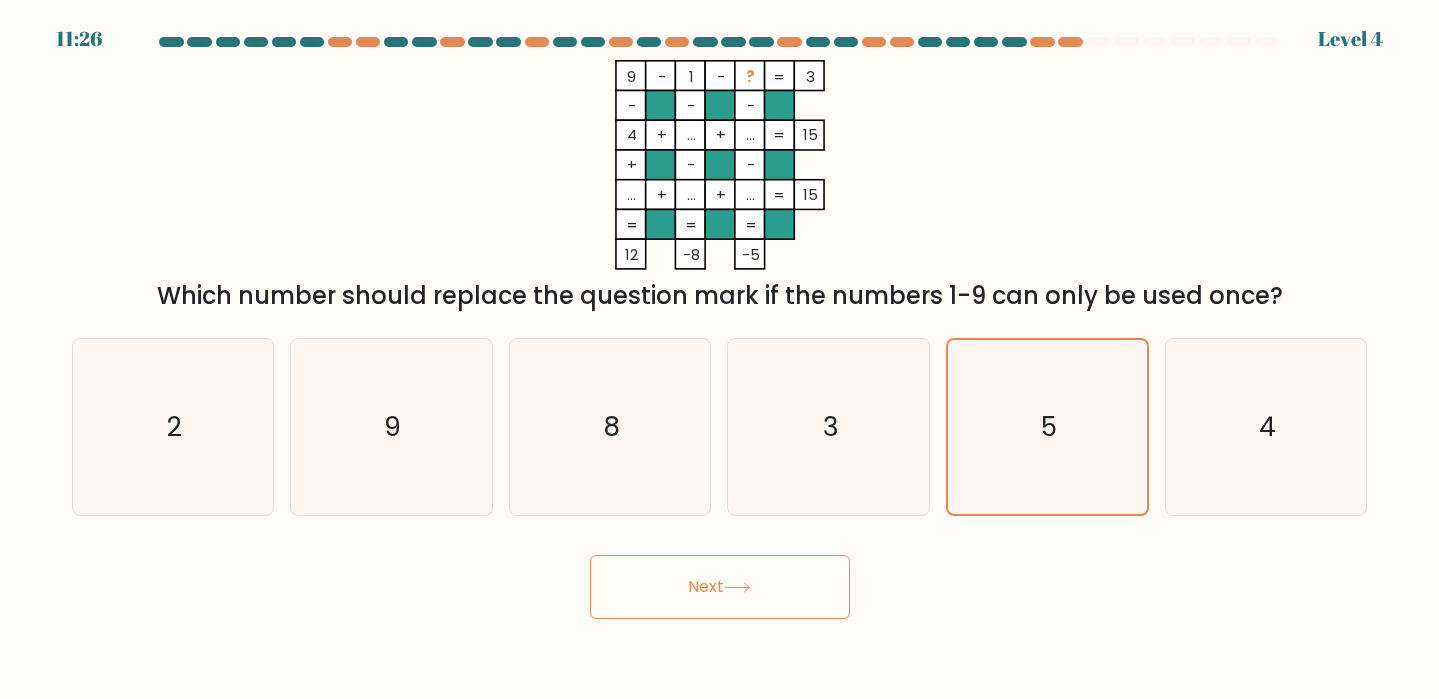 click on "Next" at bounding box center [720, 587] 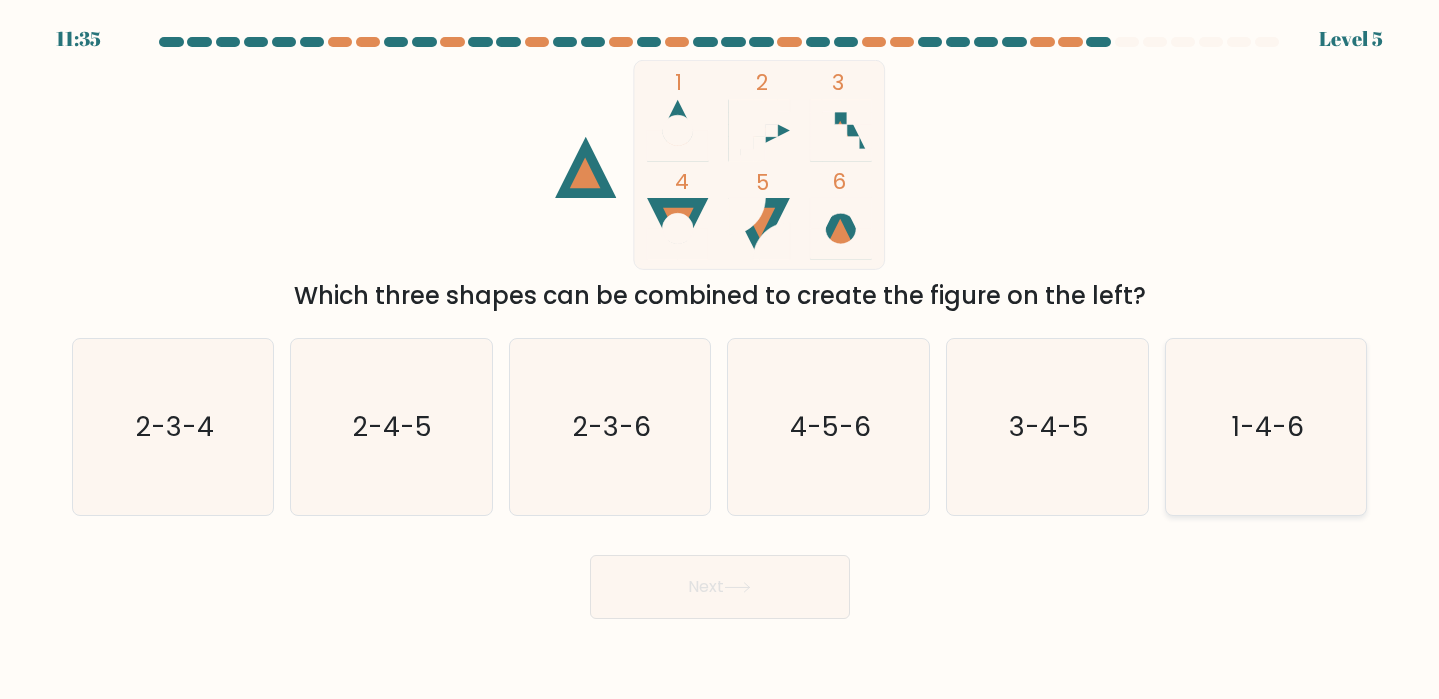 click on "1-4-6" at bounding box center [1266, 427] 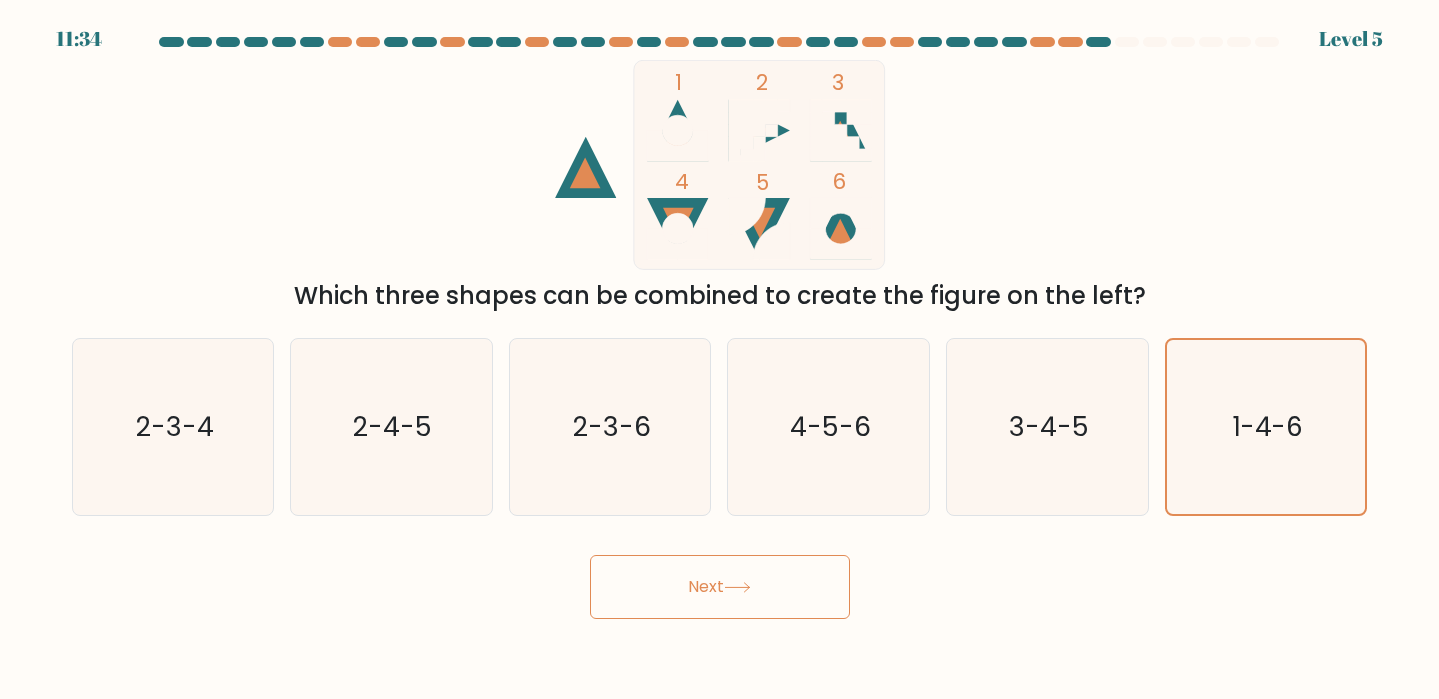 click on "Next" at bounding box center [720, 587] 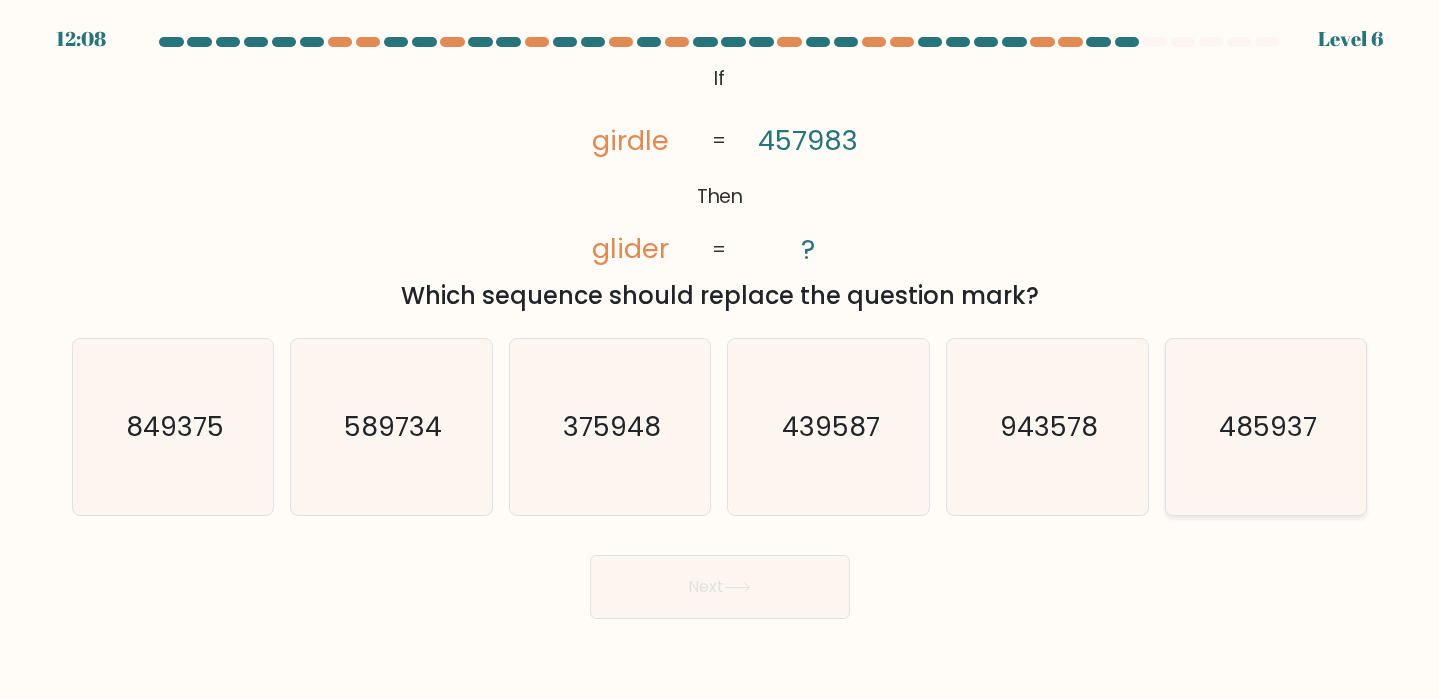 click on "485937" at bounding box center (1266, 427) 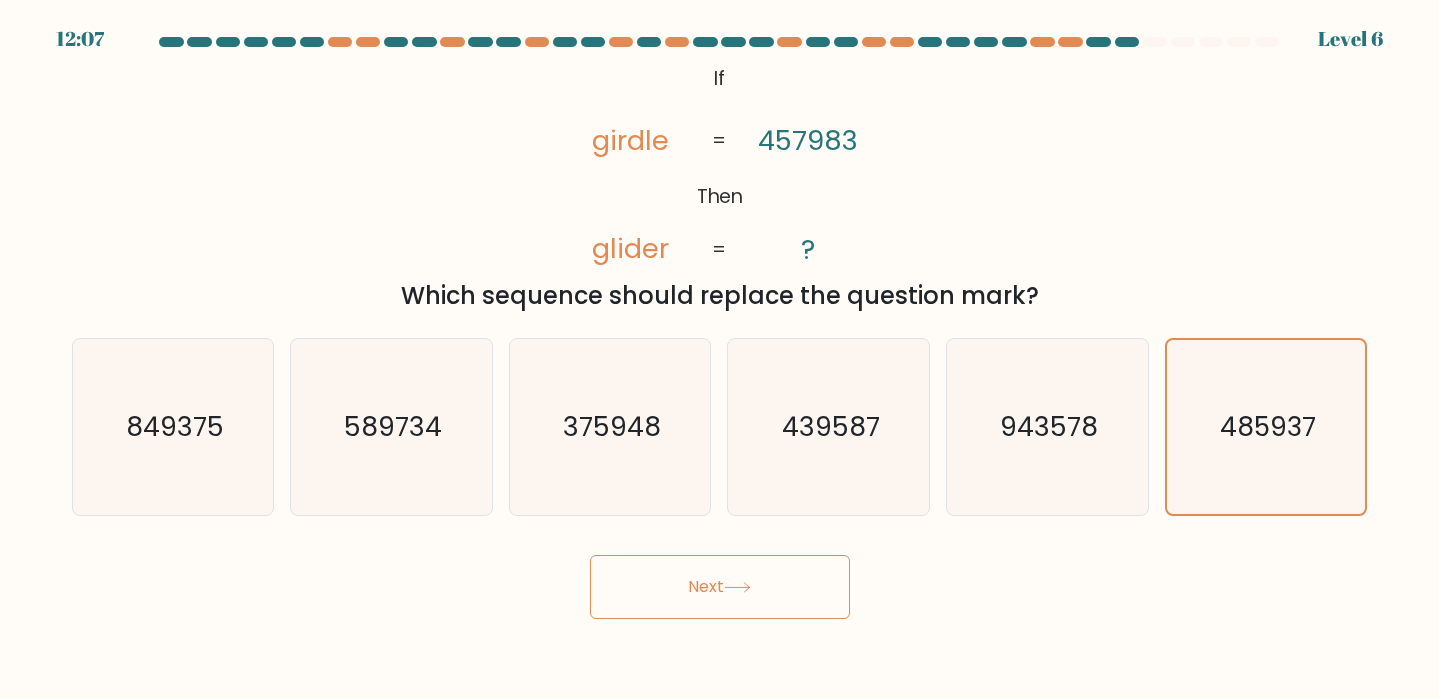 click on "Next" at bounding box center (720, 587) 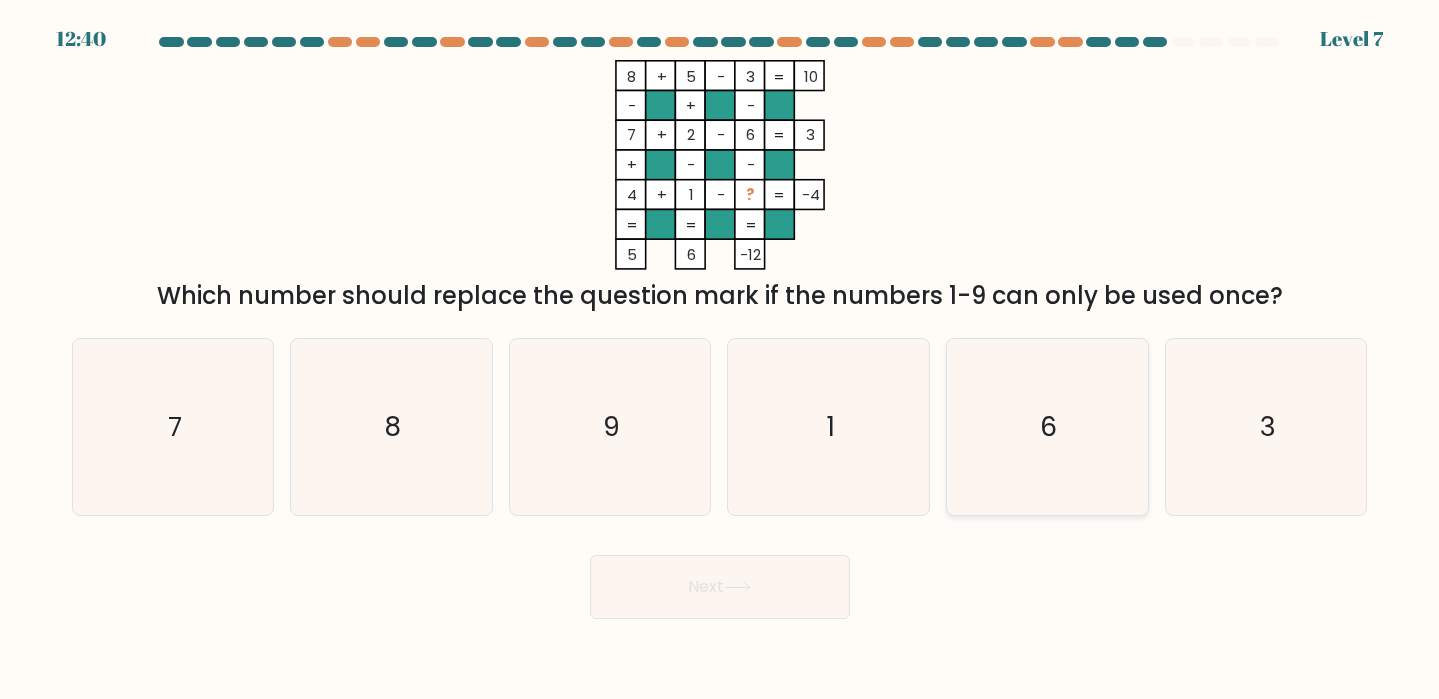 click on "6" at bounding box center (1047, 427) 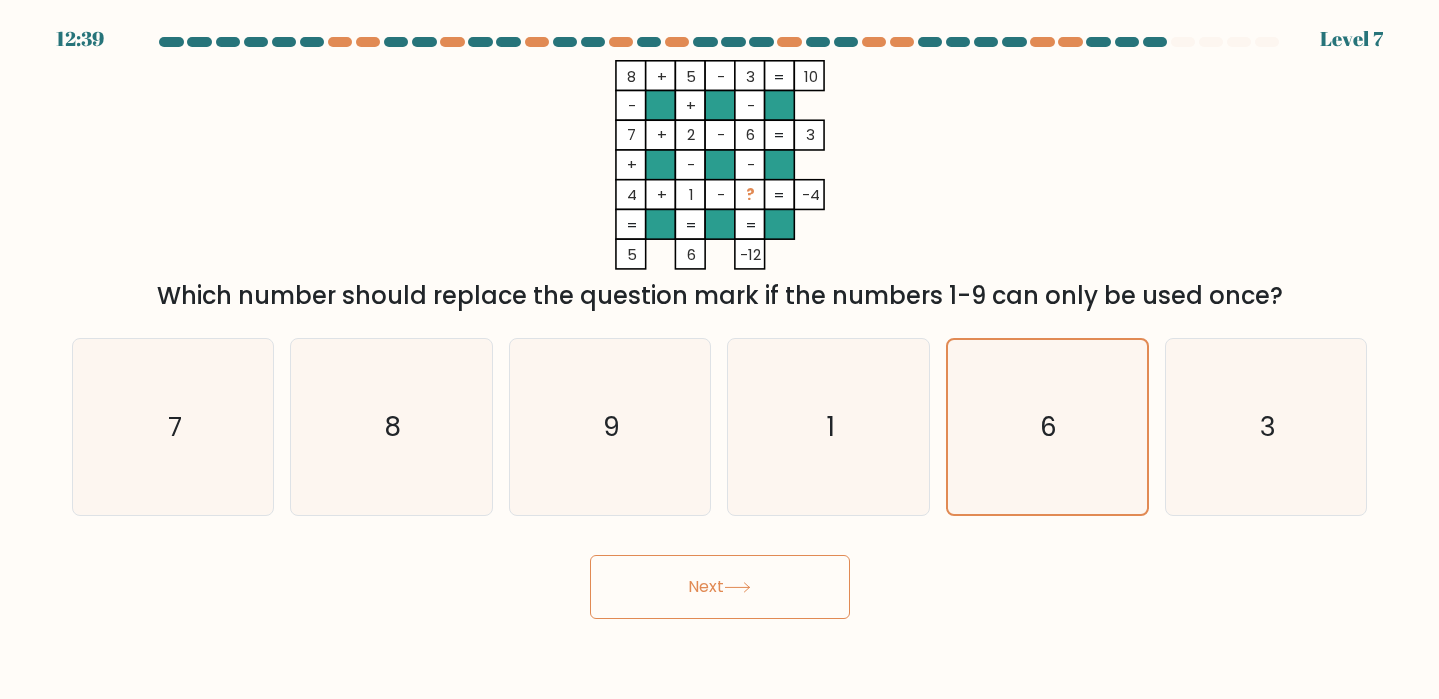 click on "Next" at bounding box center (720, 587) 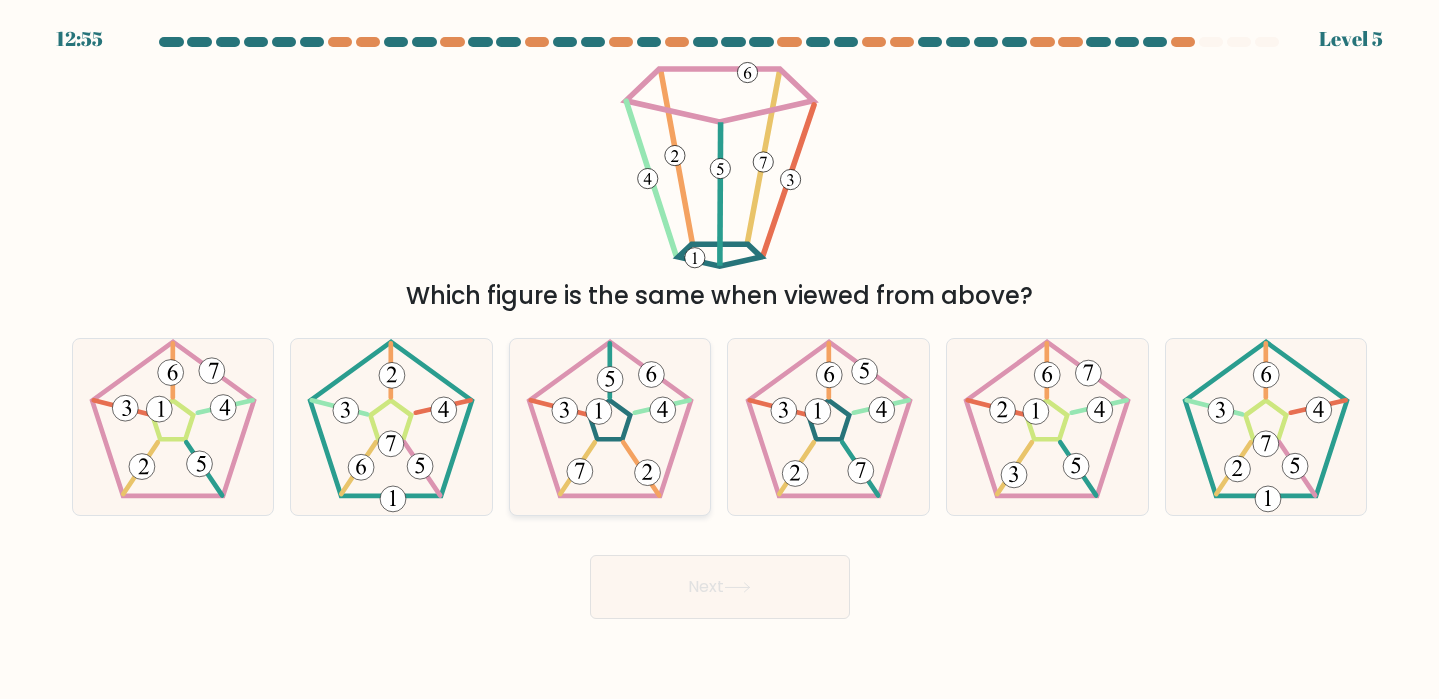 click at bounding box center [663, 410] 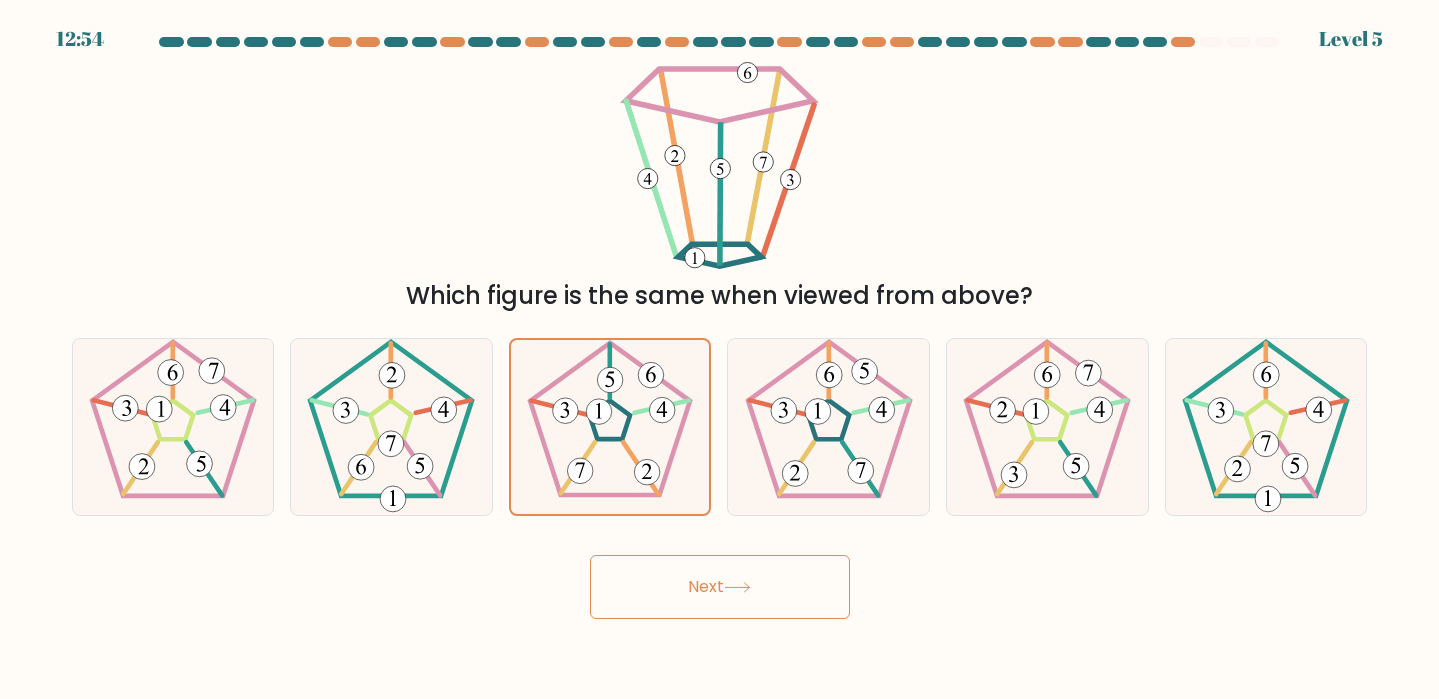 click on "Next" at bounding box center (720, 587) 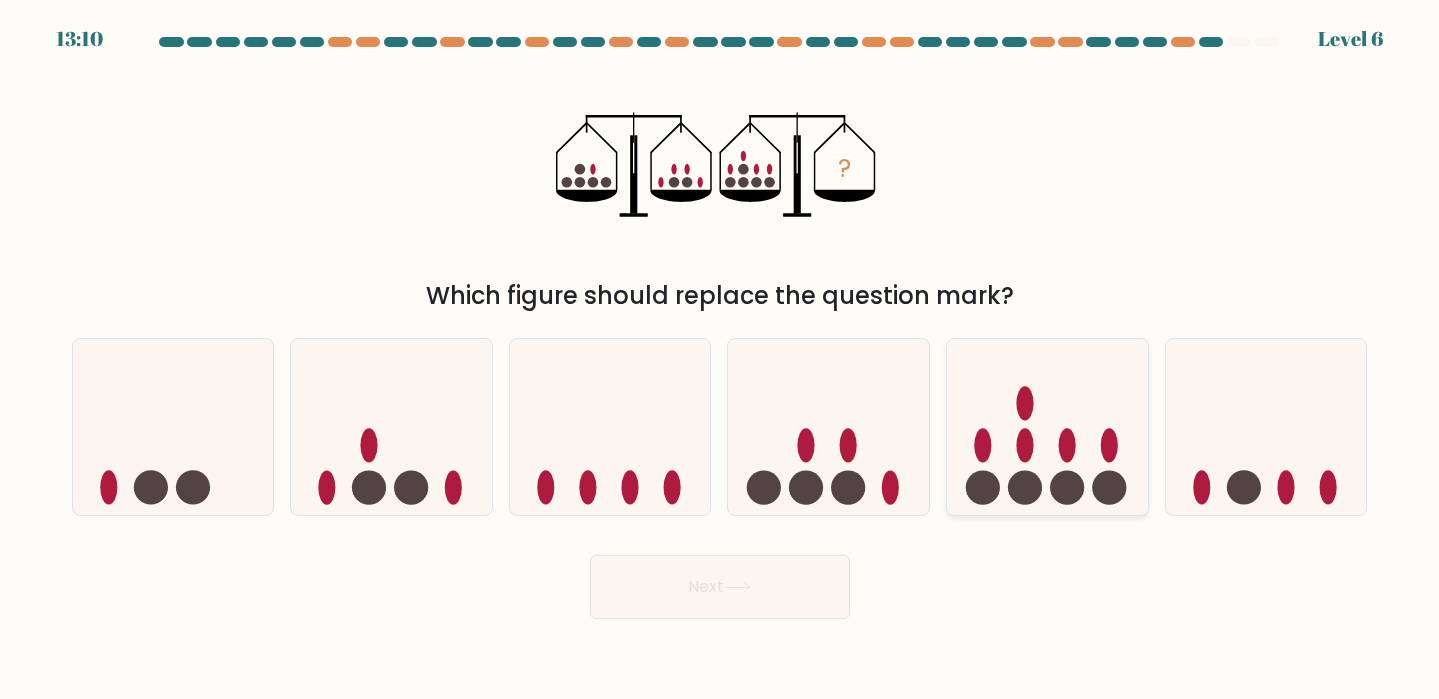 click at bounding box center [1047, 427] 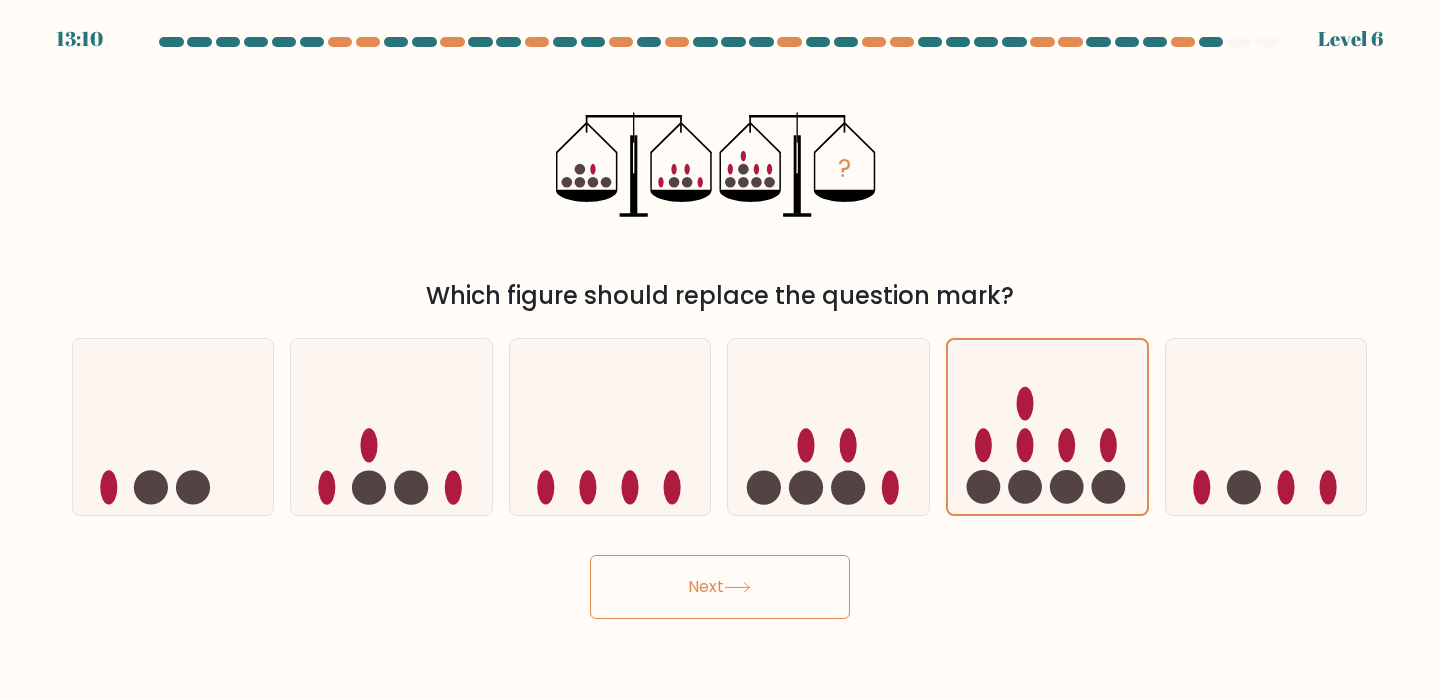click on "Next" at bounding box center [720, 587] 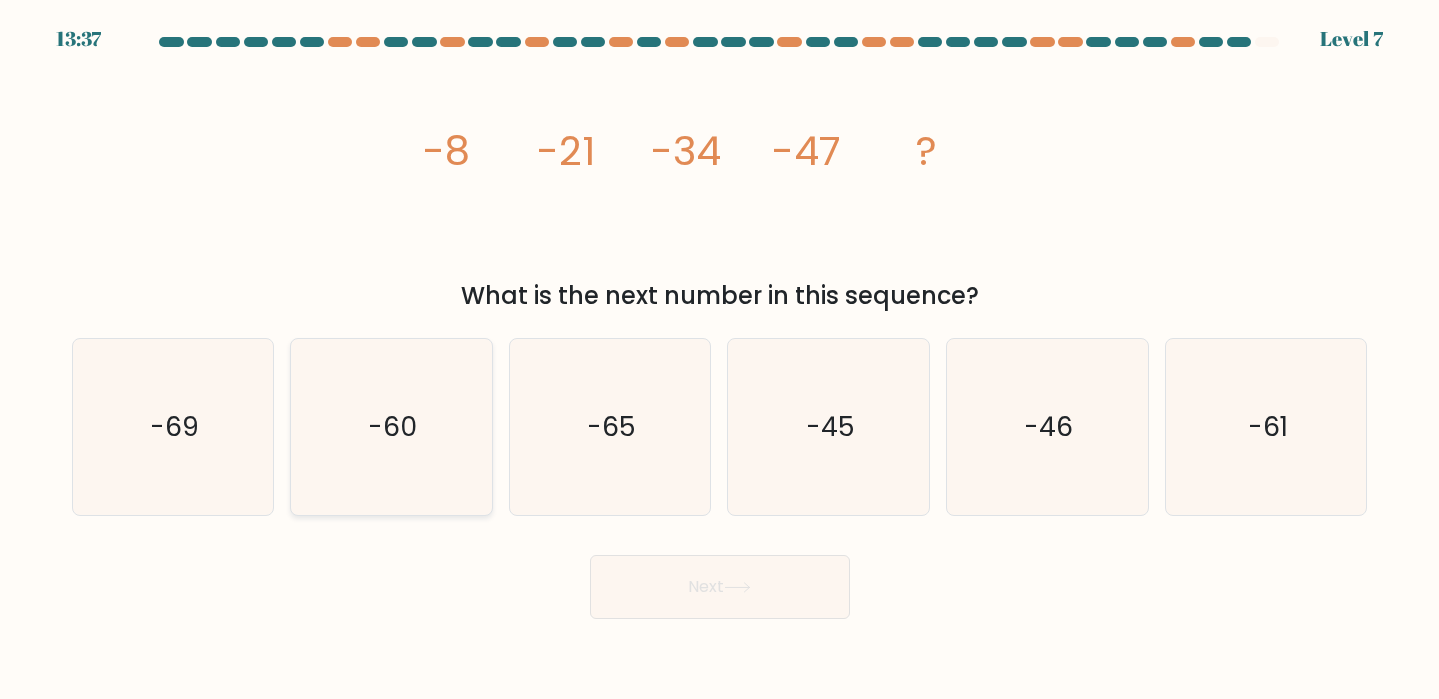 click on "-60" at bounding box center (391, 427) 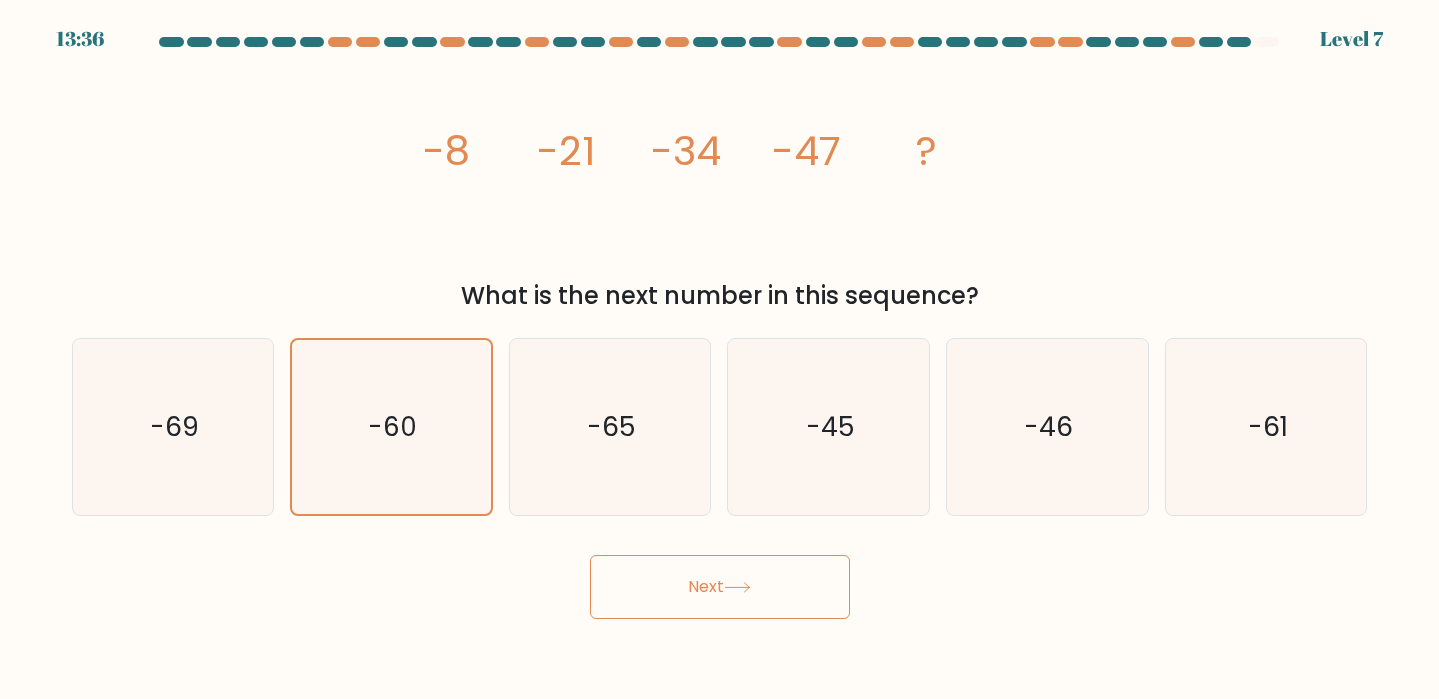 click on "Next" at bounding box center (720, 587) 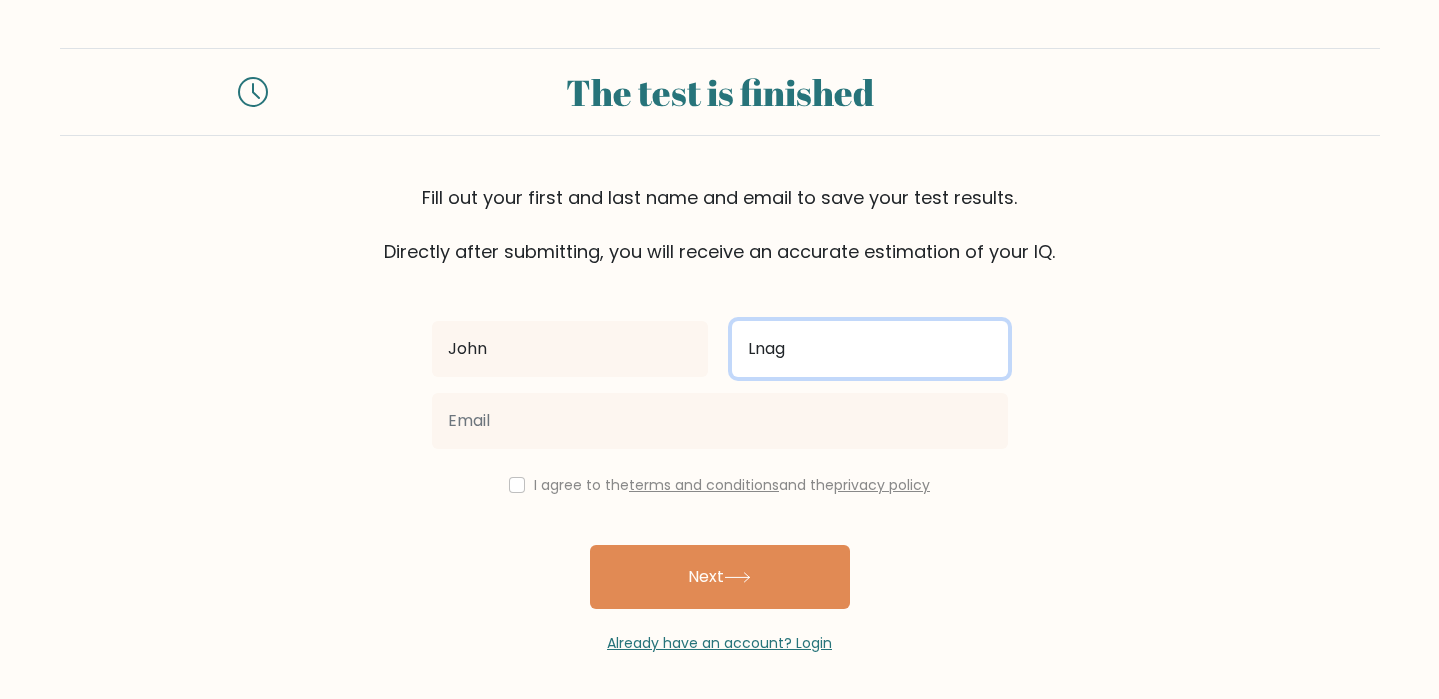 type on "Lnag" 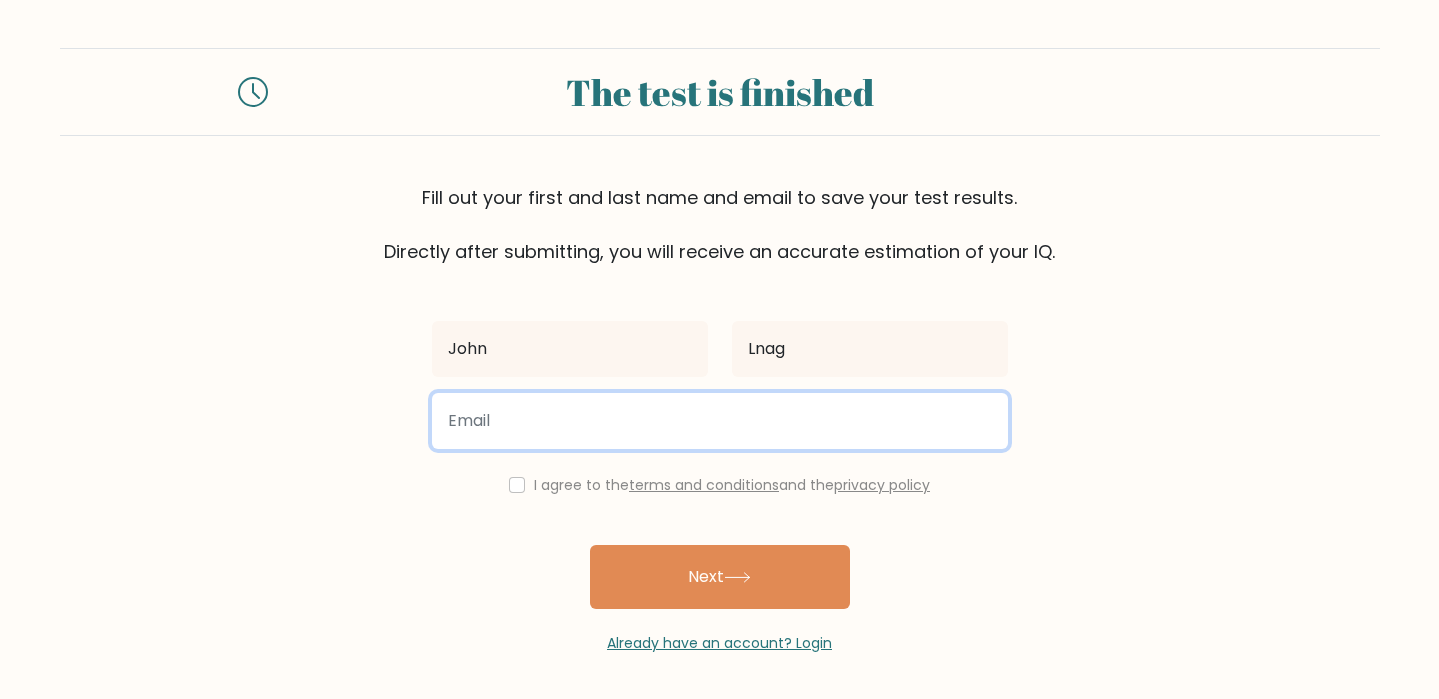 click at bounding box center [720, 421] 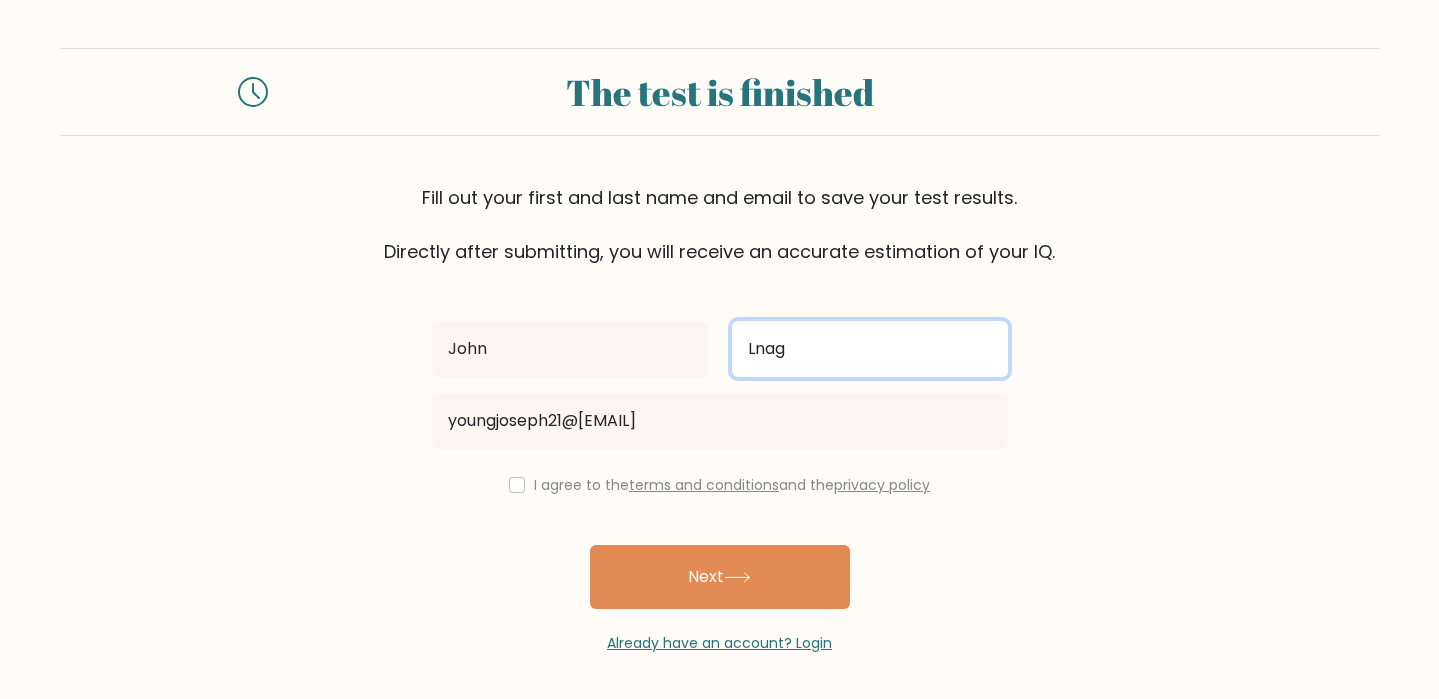 click on "Lnag" at bounding box center [870, 349] 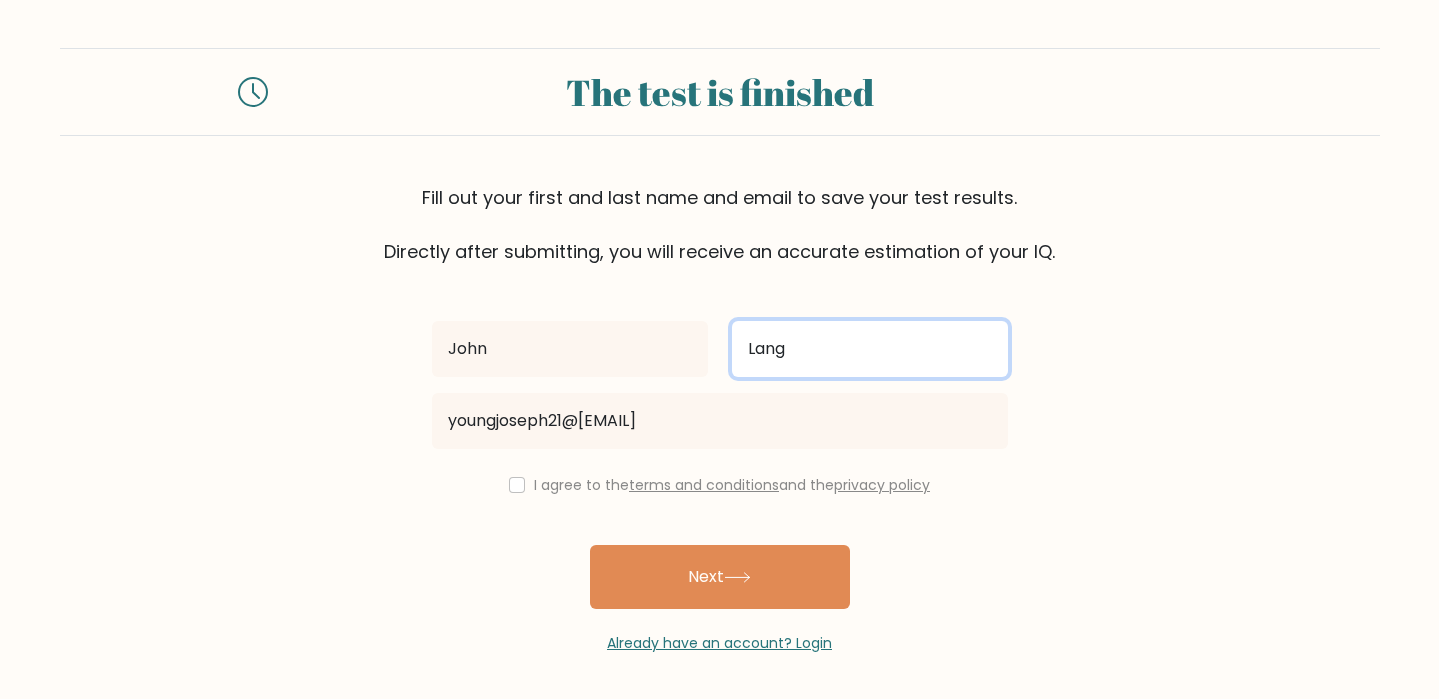 type on "Lang" 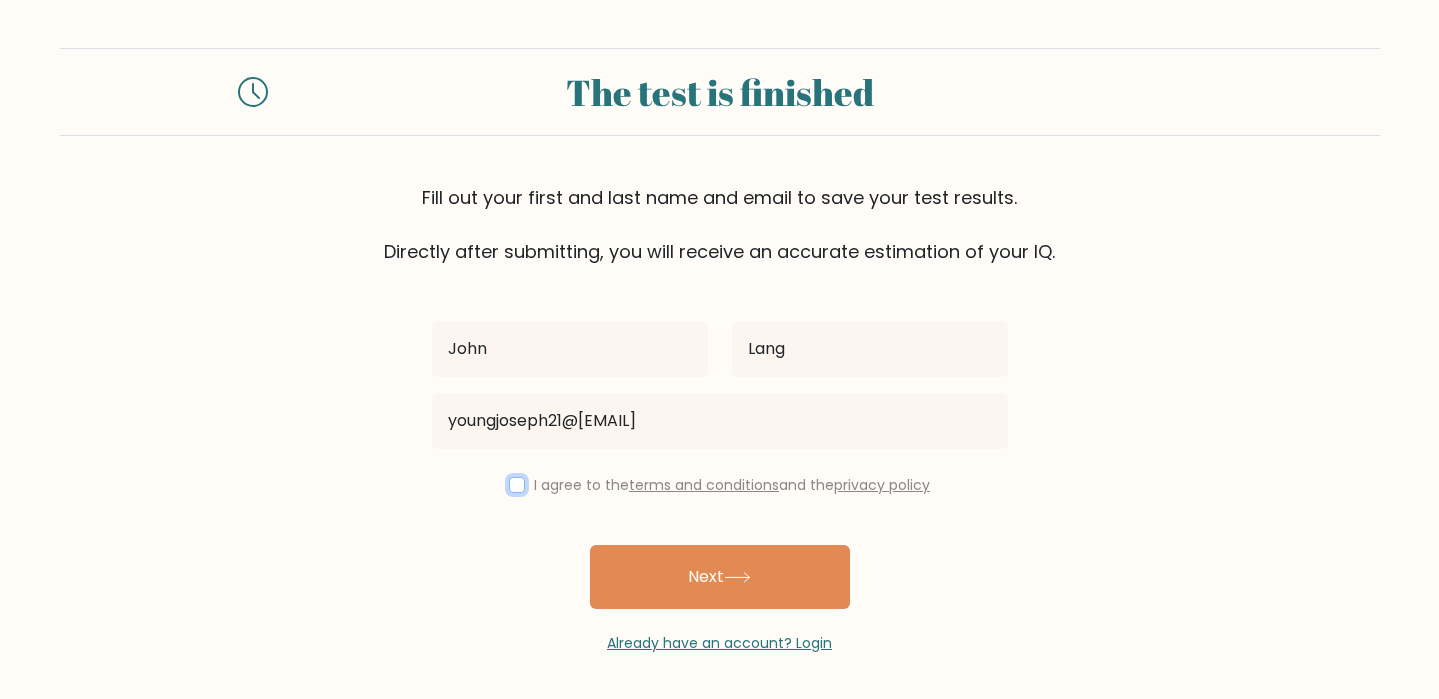 click at bounding box center [517, 485] 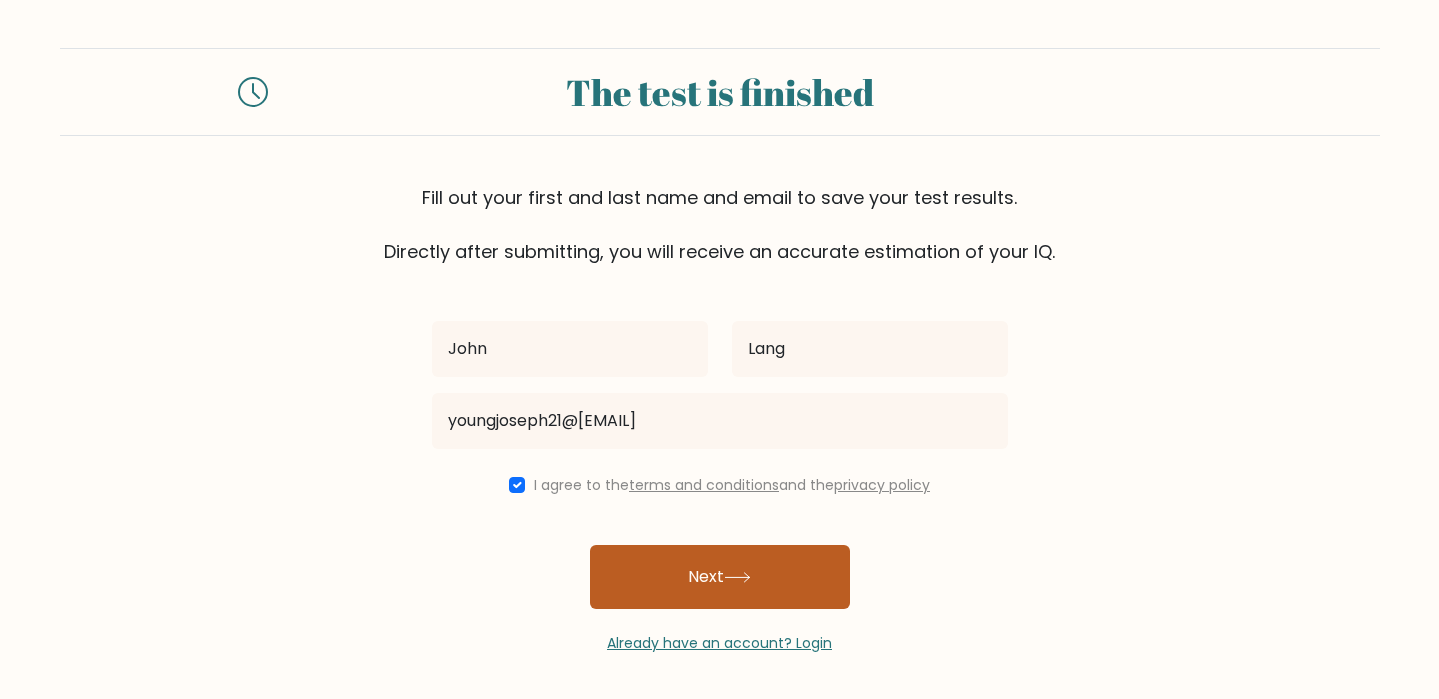 click on "Next" at bounding box center [720, 577] 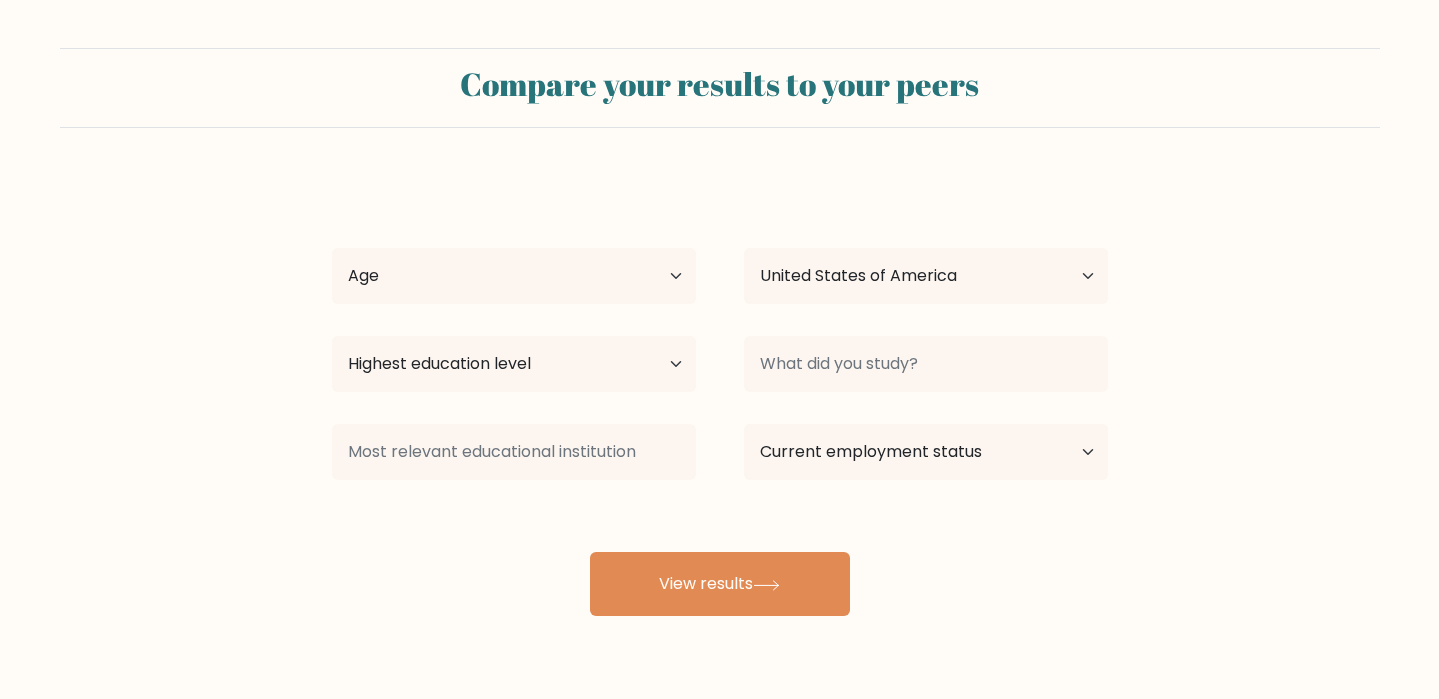 scroll, scrollTop: 0, scrollLeft: 0, axis: both 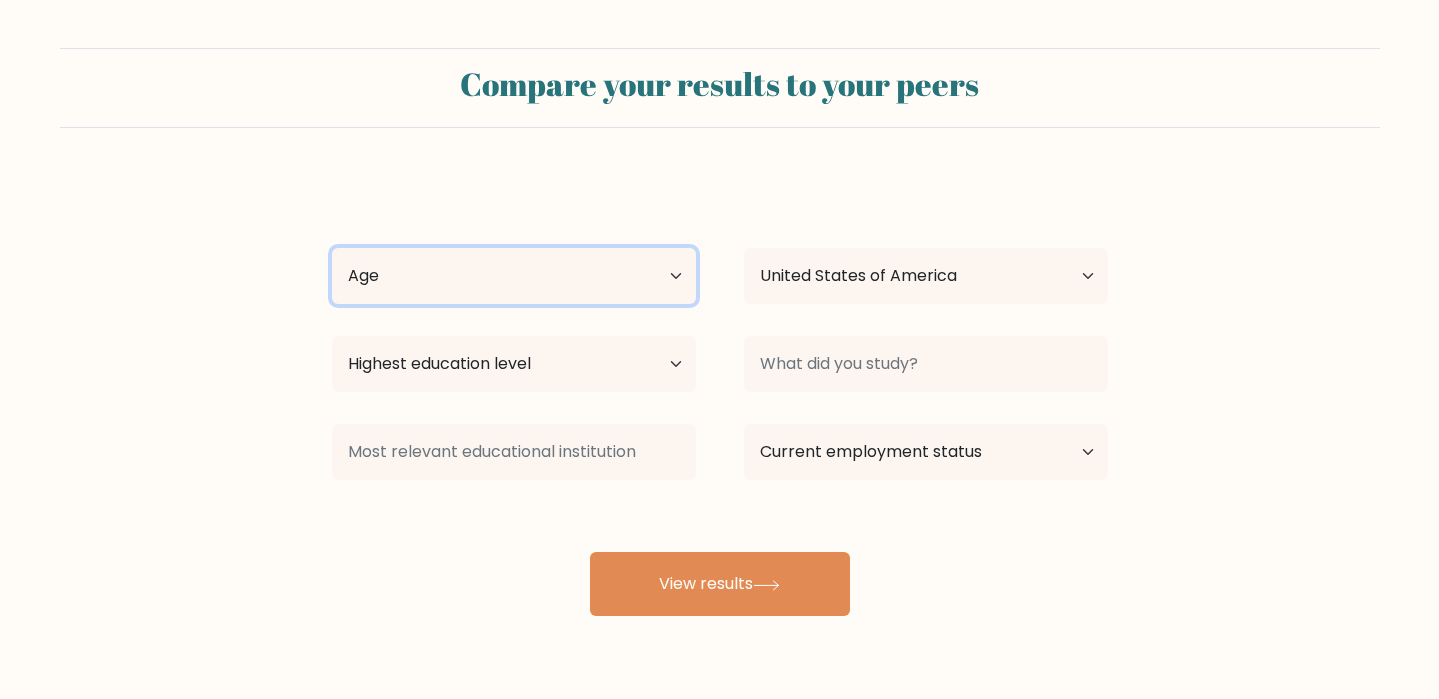 click on "Age
Under 18 years old
18-24 years old
25-34 years old
35-44 years old
45-54 years old
55-64 years old
65 years old and above" at bounding box center [514, 276] 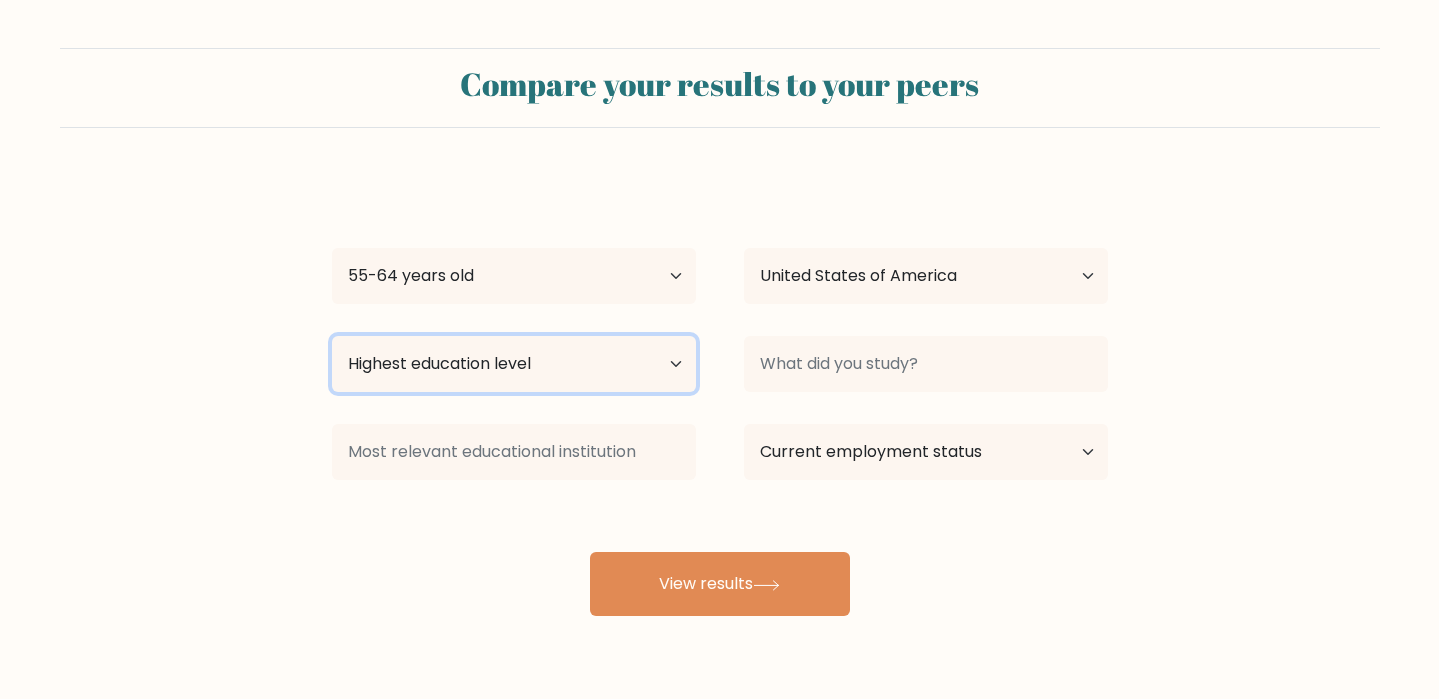 click on "Highest education level
No schooling
Primary
Lower Secondary
Upper Secondary
Occupation Specific
Bachelor's degree
Master's degree
Doctoral degree" at bounding box center (514, 364) 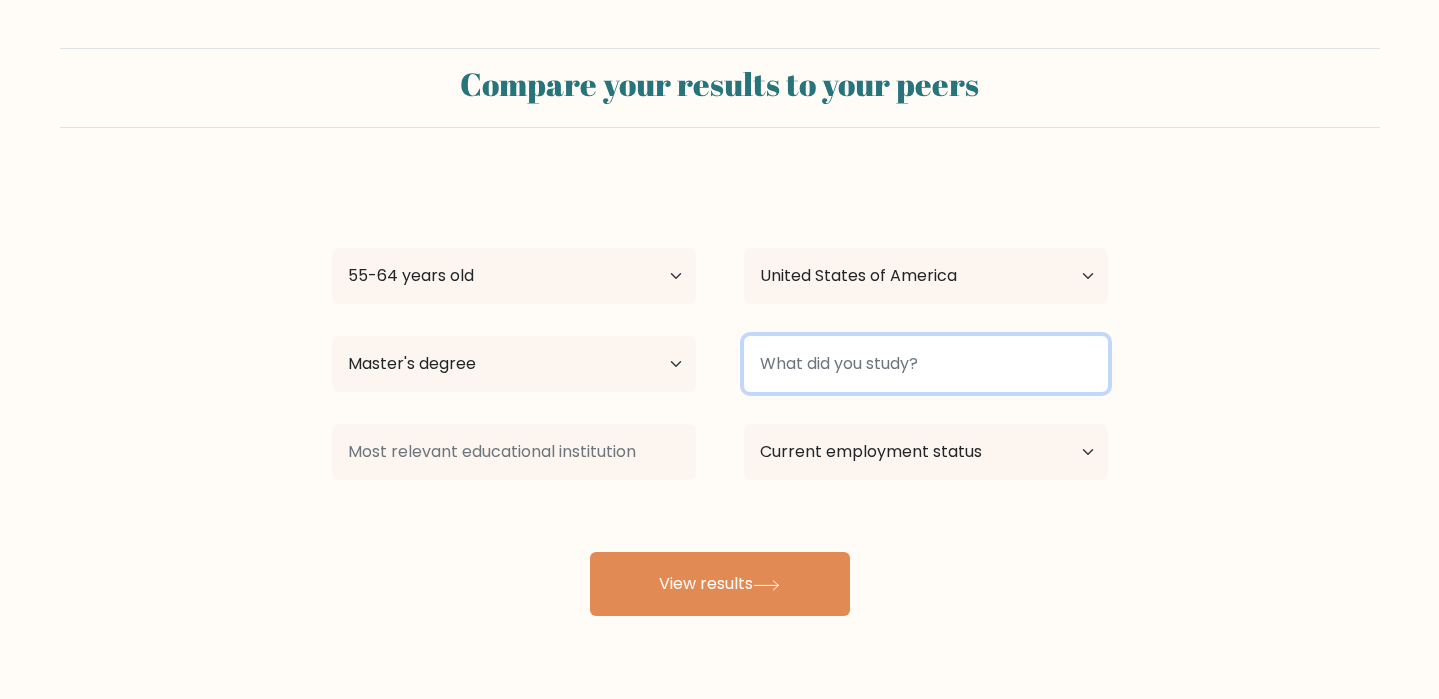 click at bounding box center [926, 364] 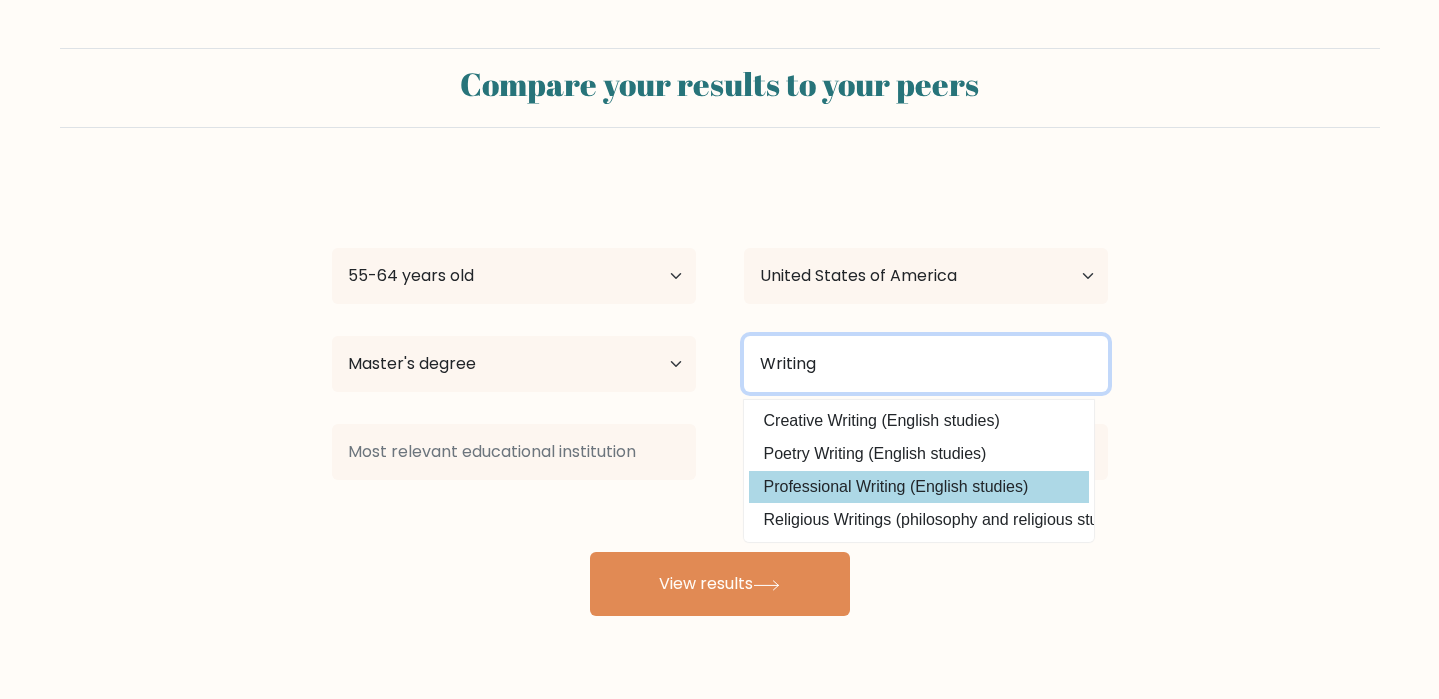 type on "Writing" 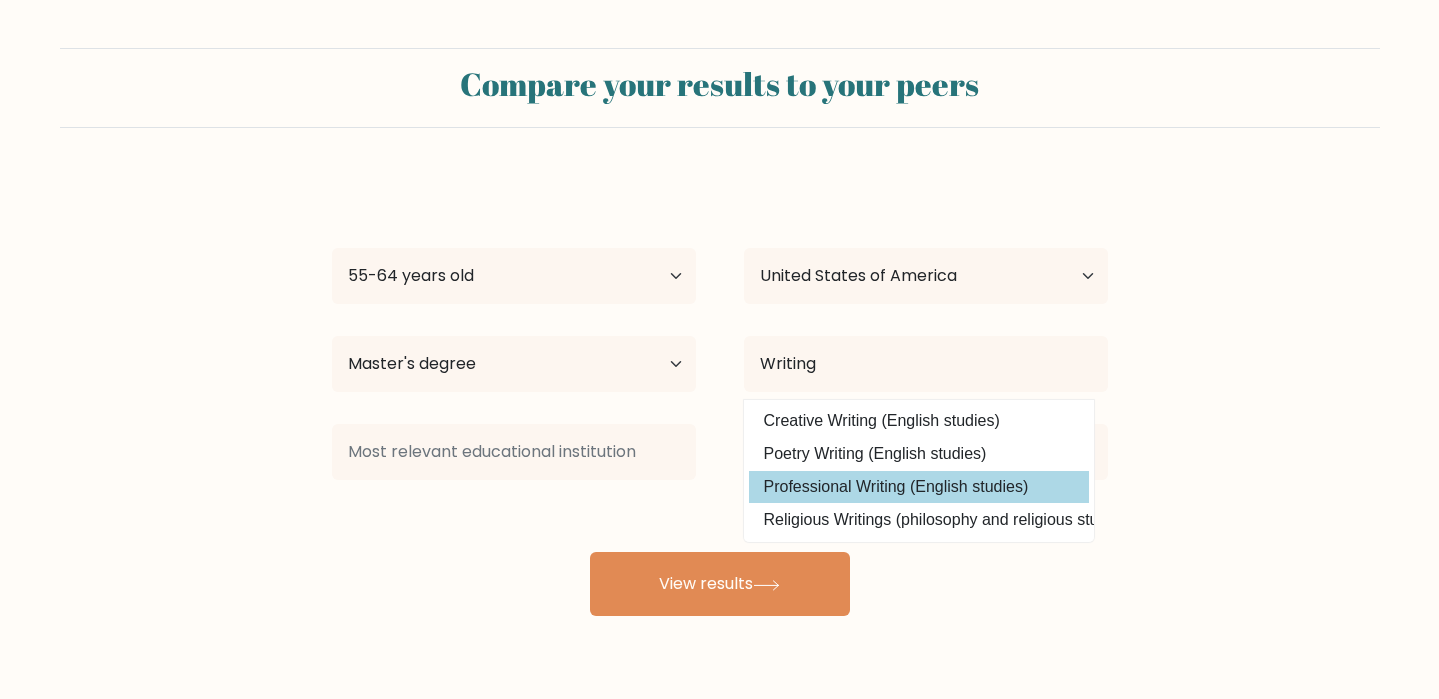 click on "Professional Writing (English studies)" at bounding box center [919, 487] 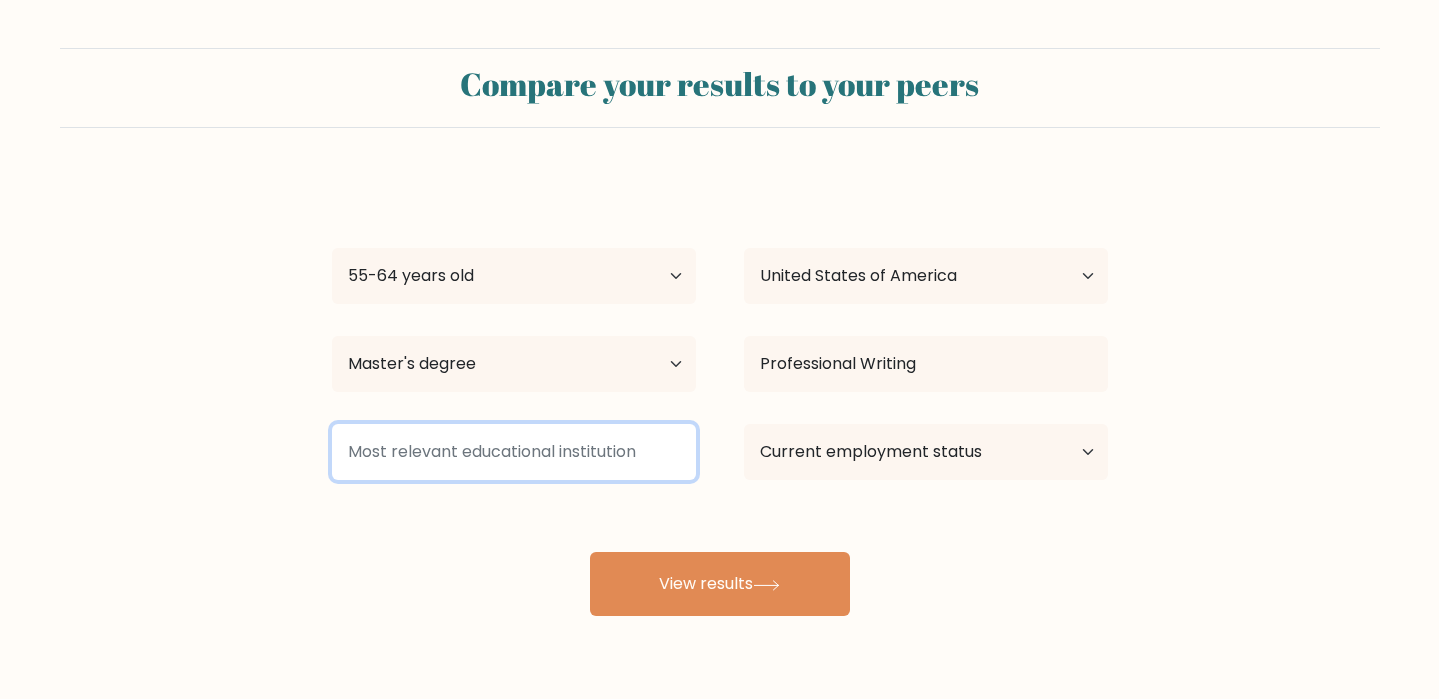 click at bounding box center (514, 452) 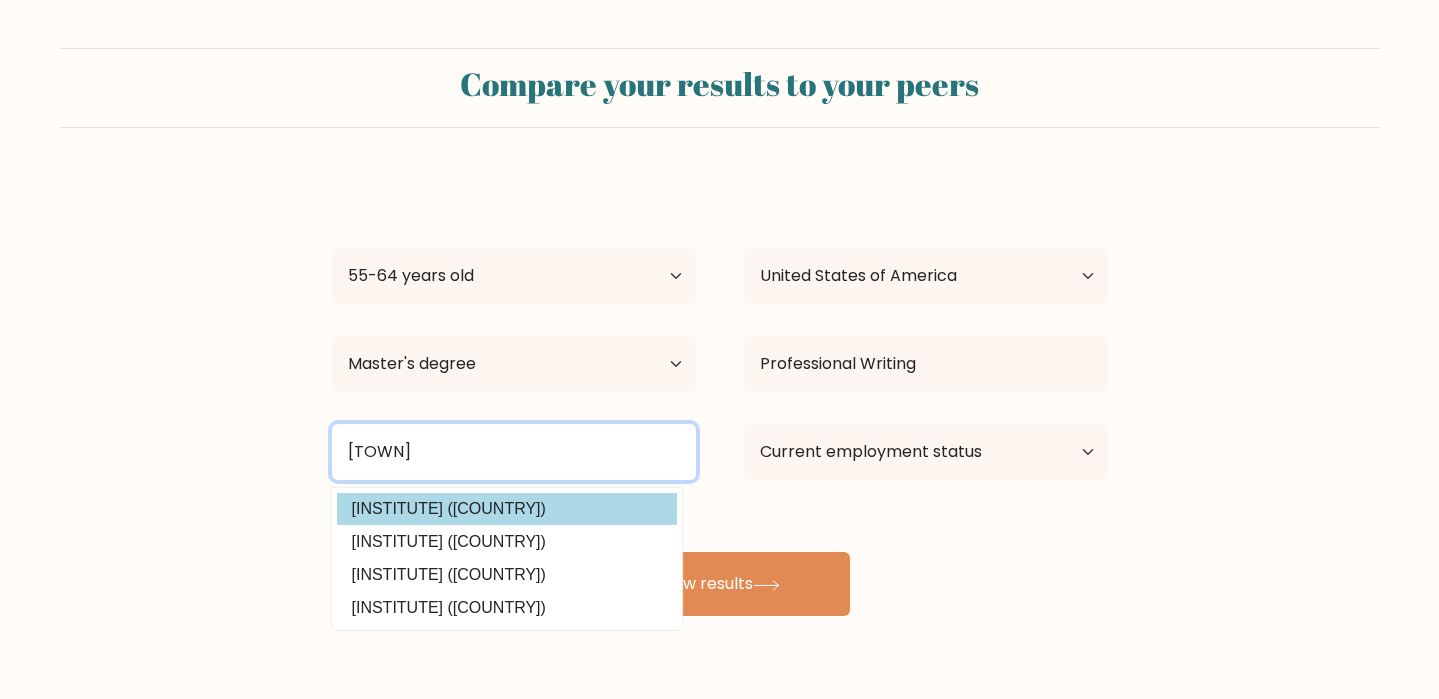 type on "Tow" 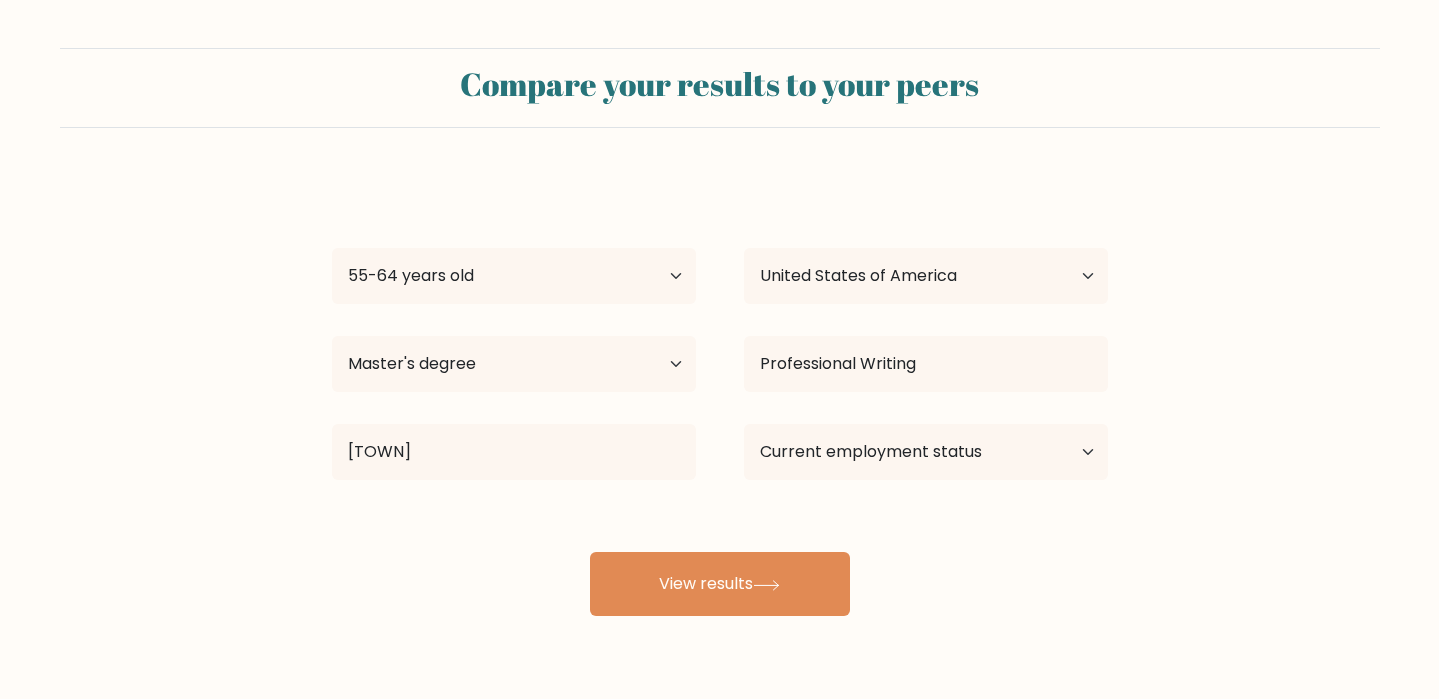 click on "John
Lang
Age
Under 18 years old
18-24 years old
25-34 years old
35-44 years old
45-54 years old
55-64 years old
65 years old and above
Country
Afghanistan
Albania
Algeria
American Samoa
Andorra
Angola
Anguilla
Antarctica
Antigua and Barbuda
Argentina
Armenia
Aruba
Australia
Austria
Azerbaijan
Bahamas
Bahrain
Bangladesh
Barbados
Belarus
Belgium
Belize
Benin
Bermuda
Bhutan
Bolivia
Bonaire, Sint Eustatius and Saba
Bosnia and Herzegovina
Botswana
Bouvet Island
Brazil
Brunei" at bounding box center (720, 396) 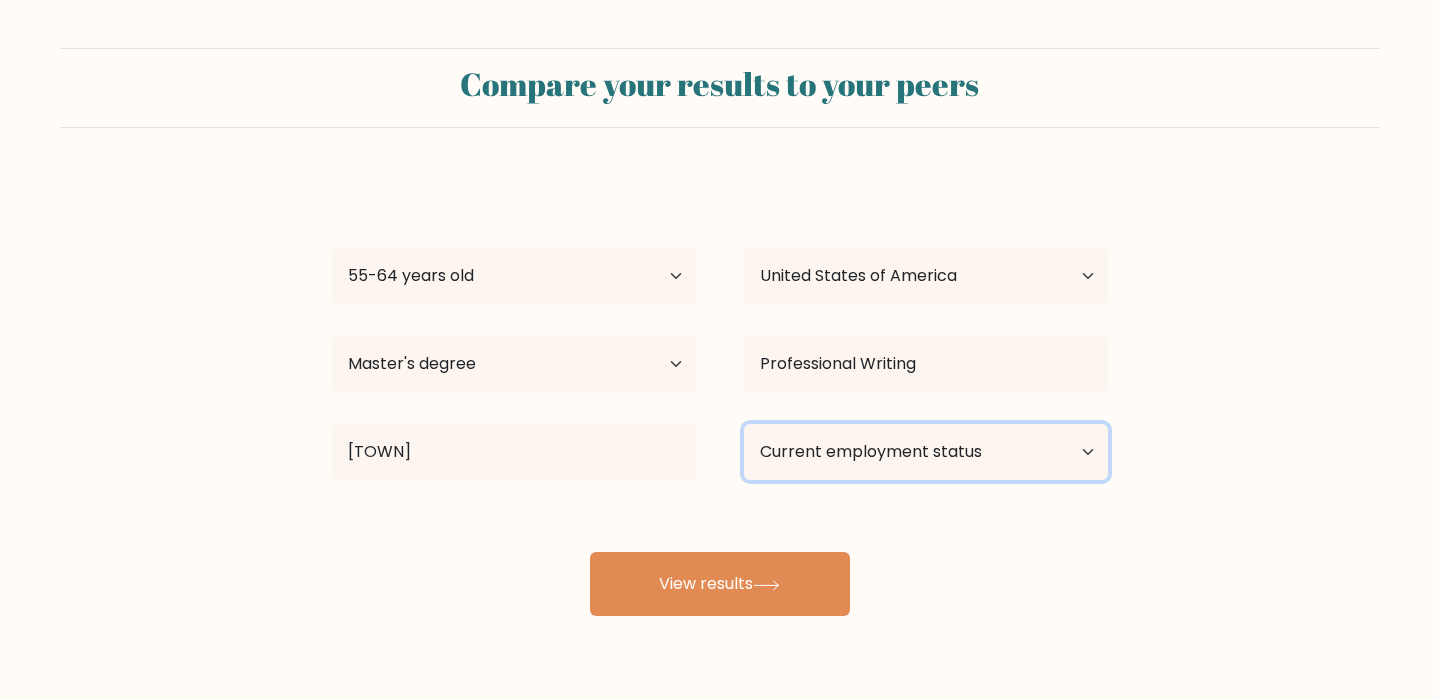 click on "Current employment status
Employed
Student
Retired
Other / prefer not to answer" at bounding box center [926, 452] 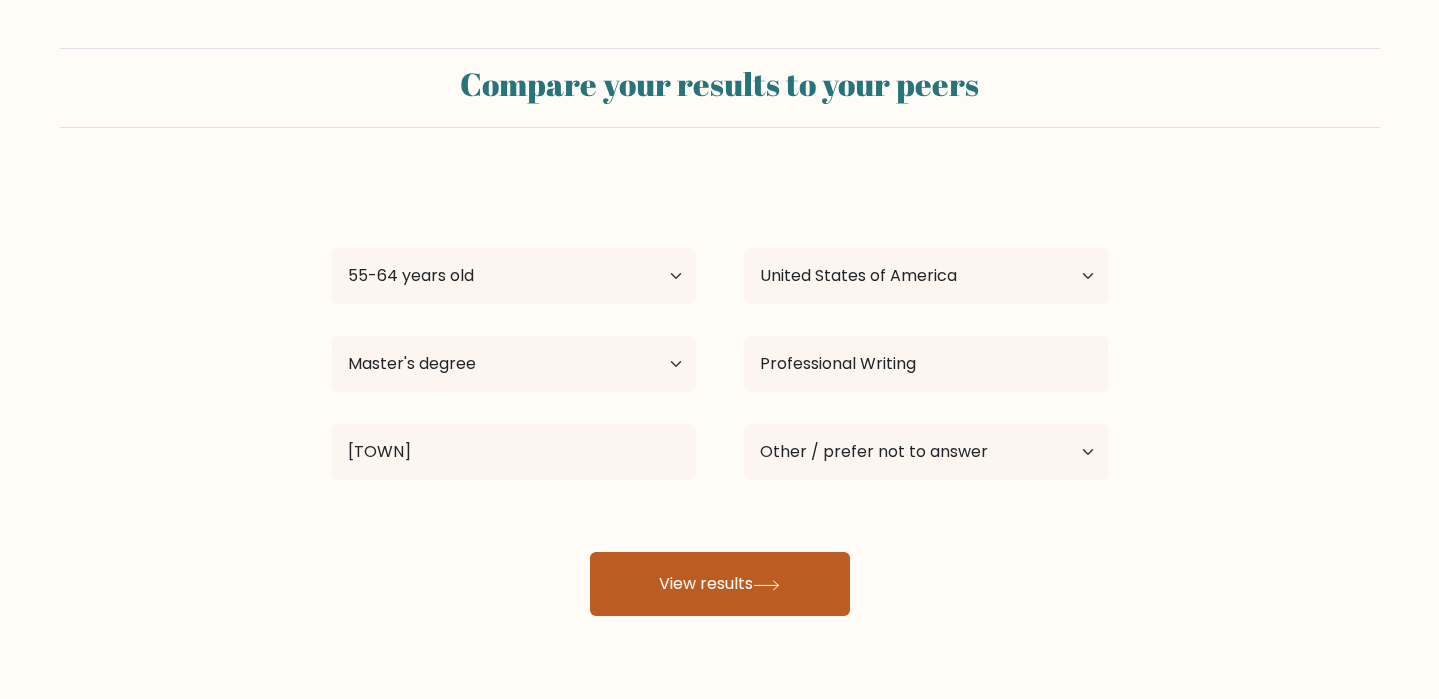 click on "View results" at bounding box center [720, 584] 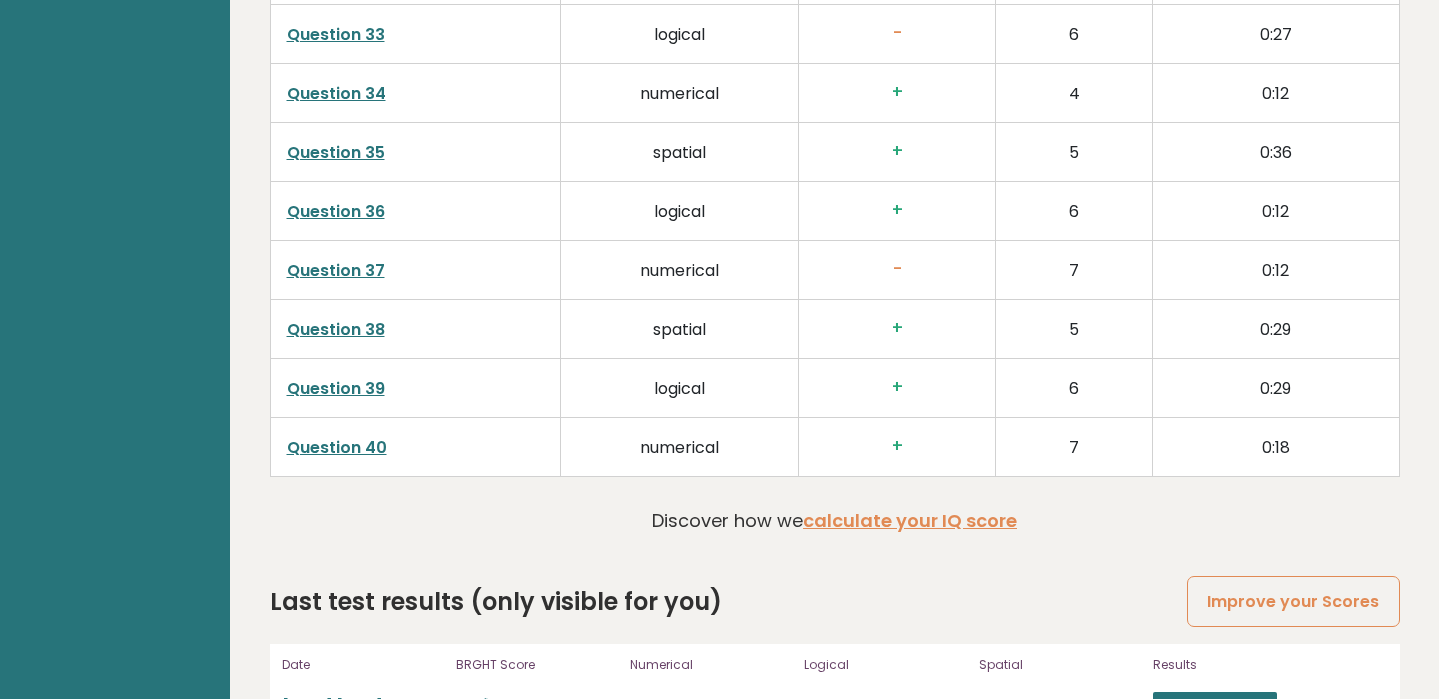 scroll, scrollTop: 5123, scrollLeft: 0, axis: vertical 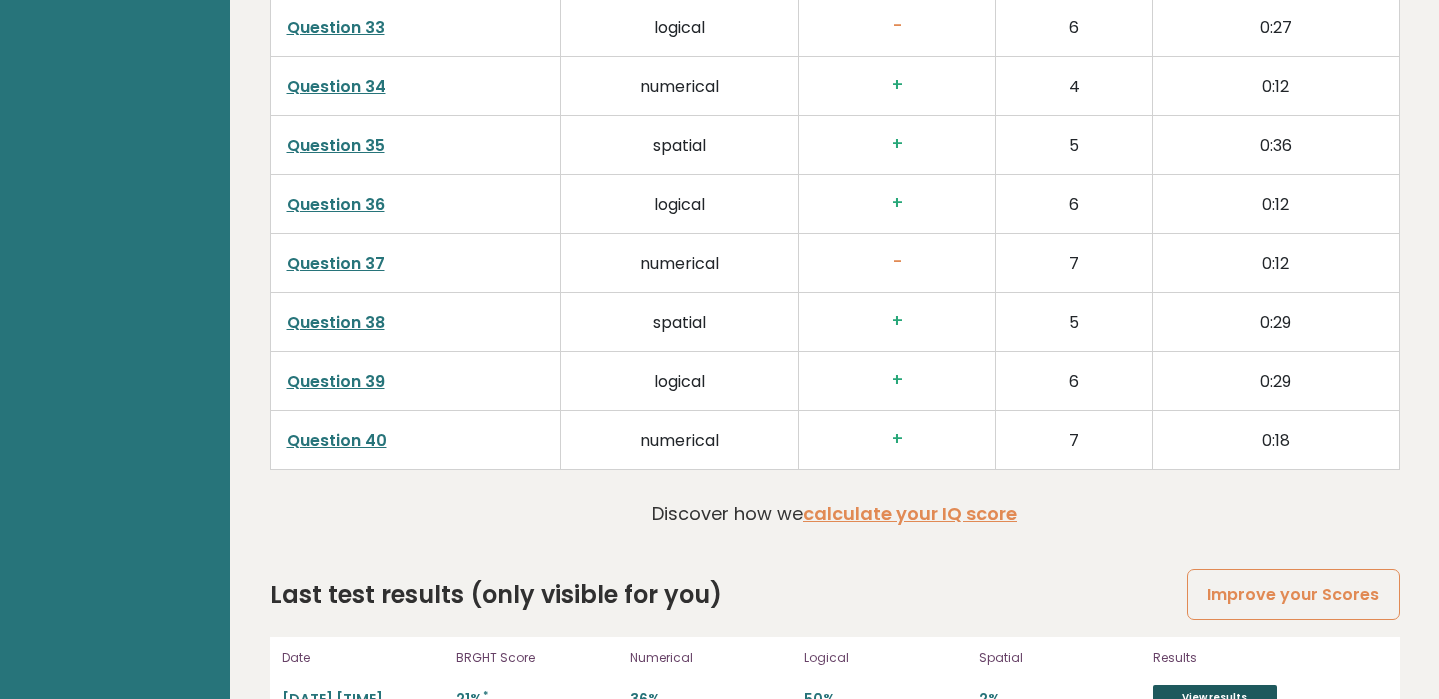 click on "View results" at bounding box center [1215, 698] 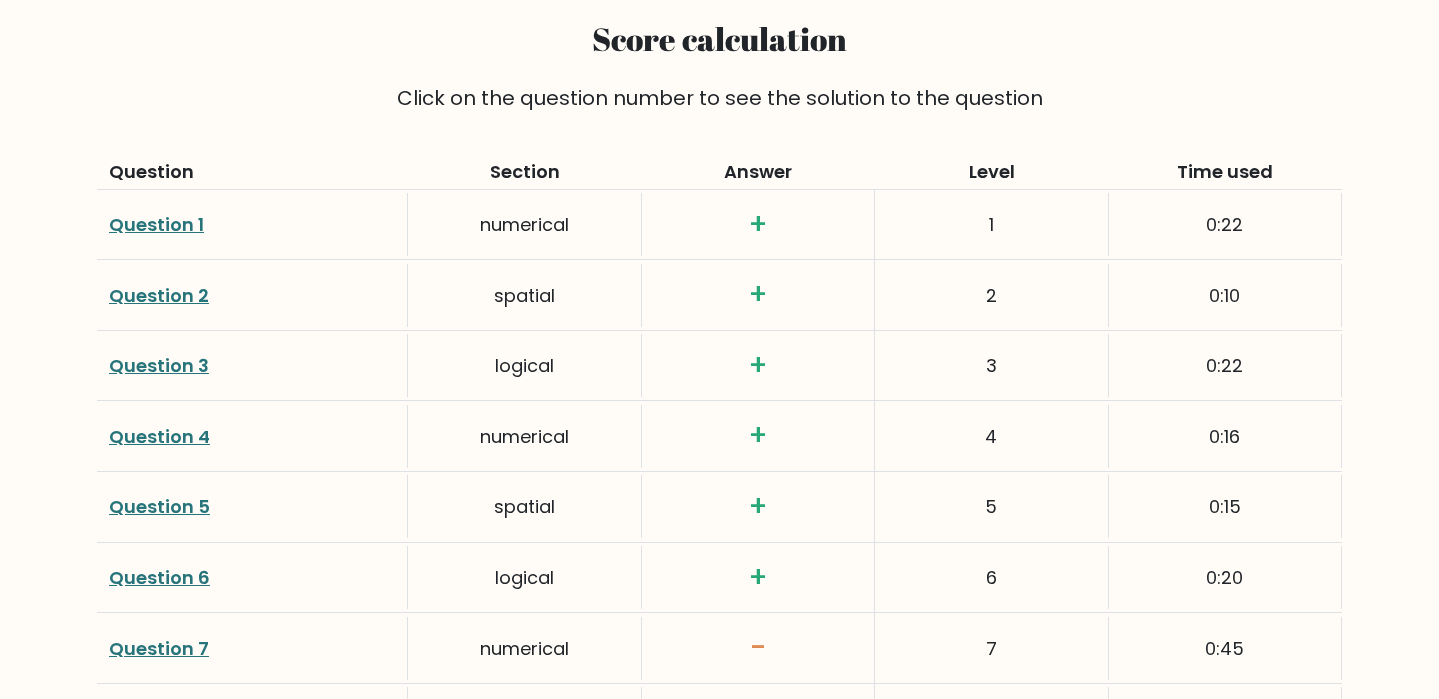 scroll, scrollTop: 2725, scrollLeft: 0, axis: vertical 